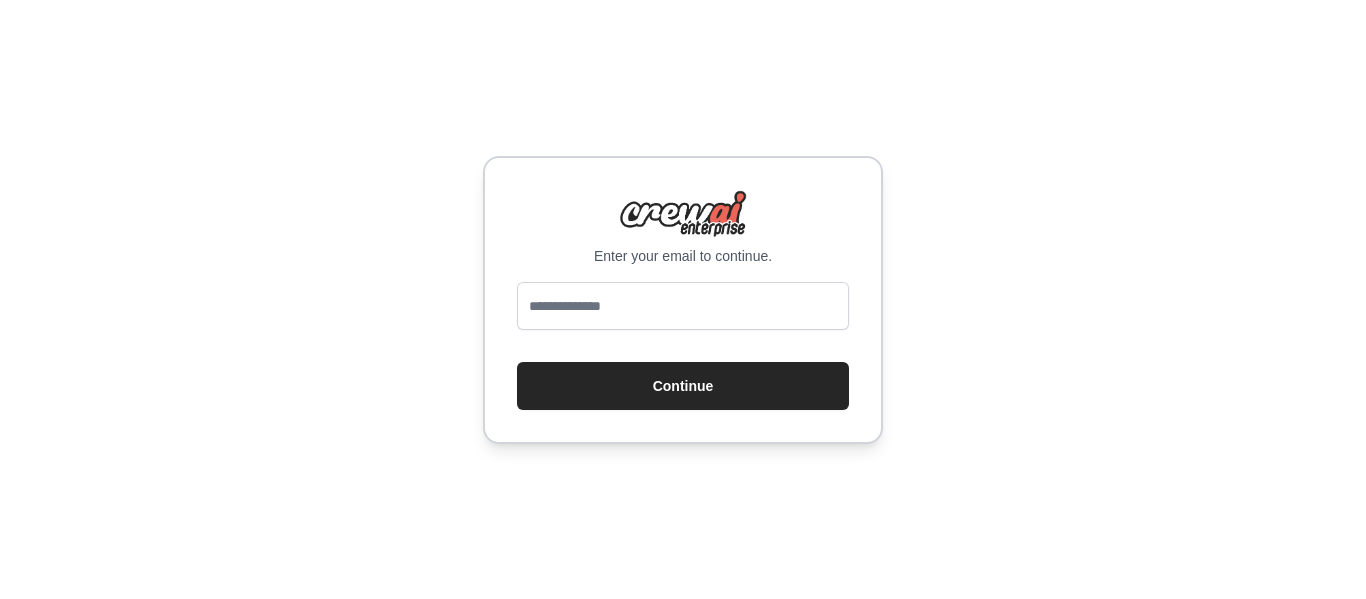 scroll, scrollTop: 0, scrollLeft: 0, axis: both 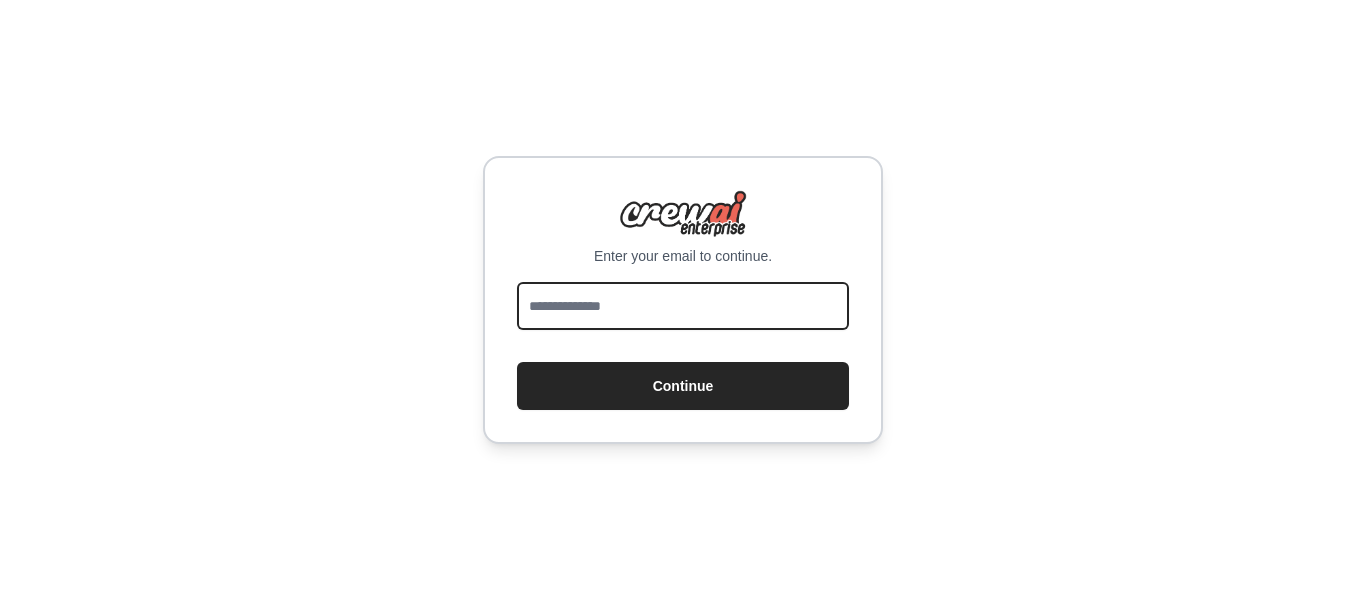 click at bounding box center (683, 306) 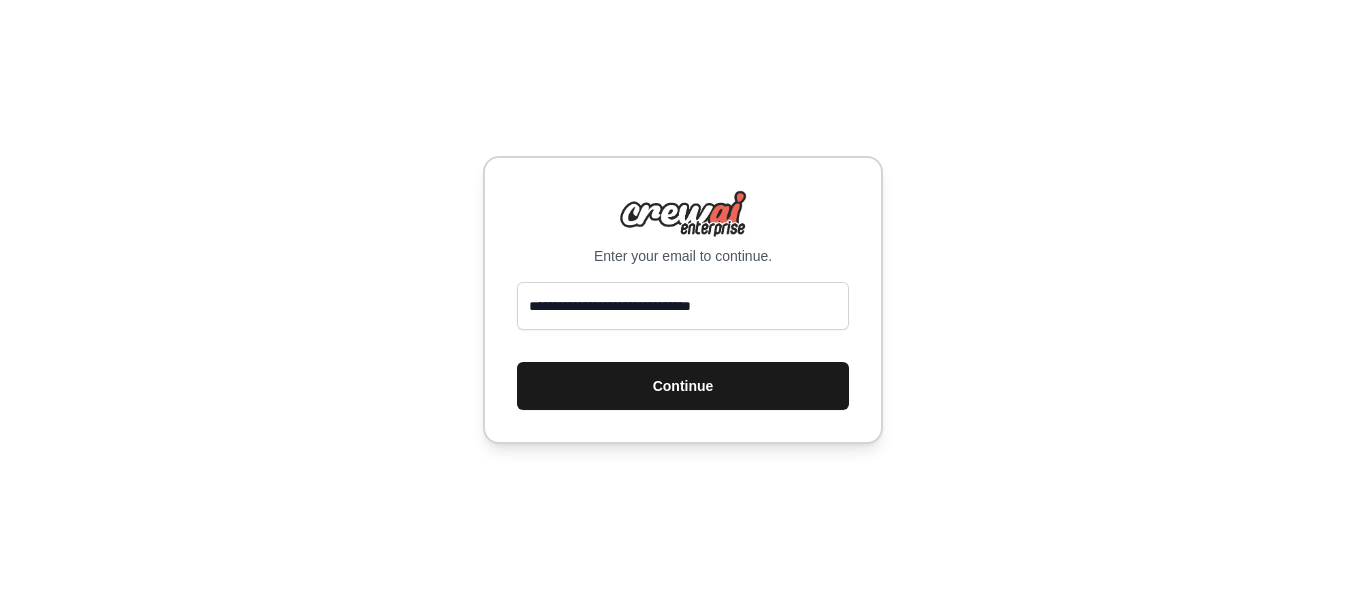 click on "Continue" at bounding box center (683, 386) 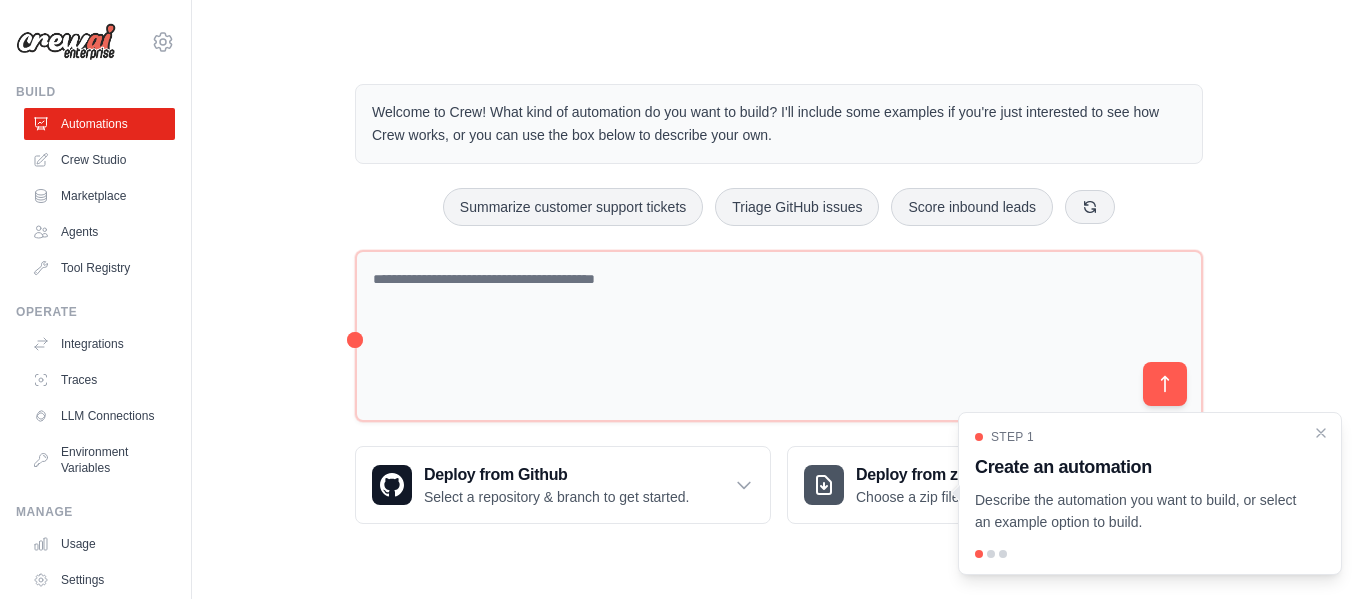 scroll, scrollTop: 0, scrollLeft: 0, axis: both 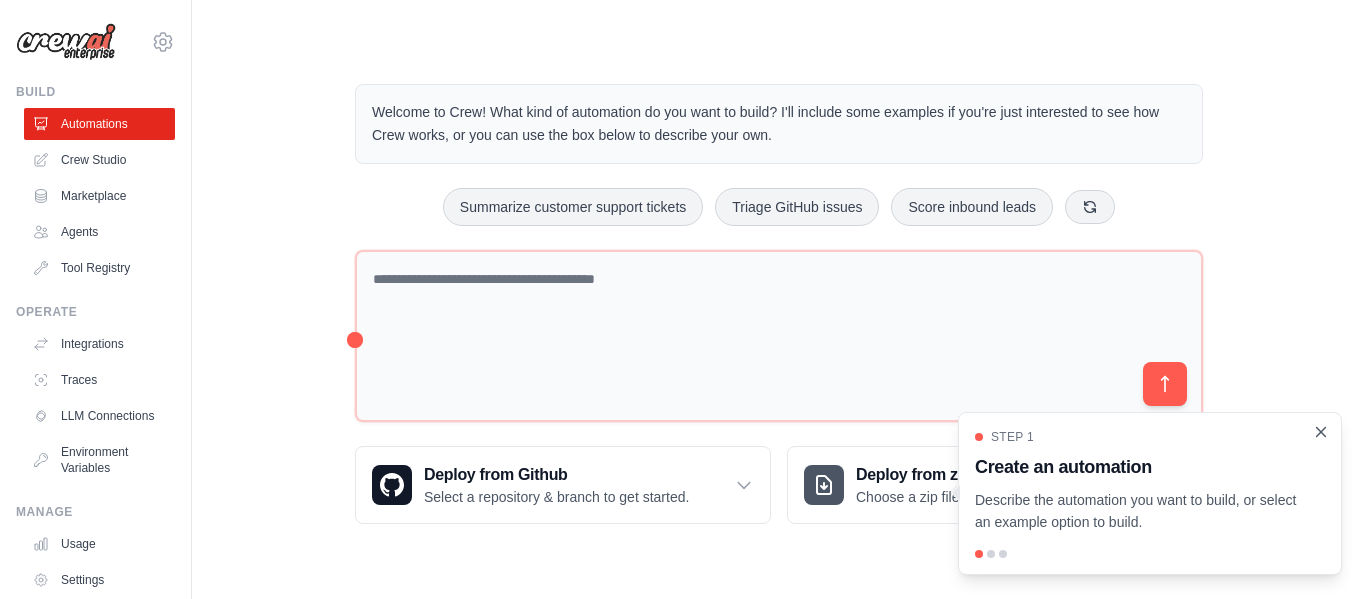 click 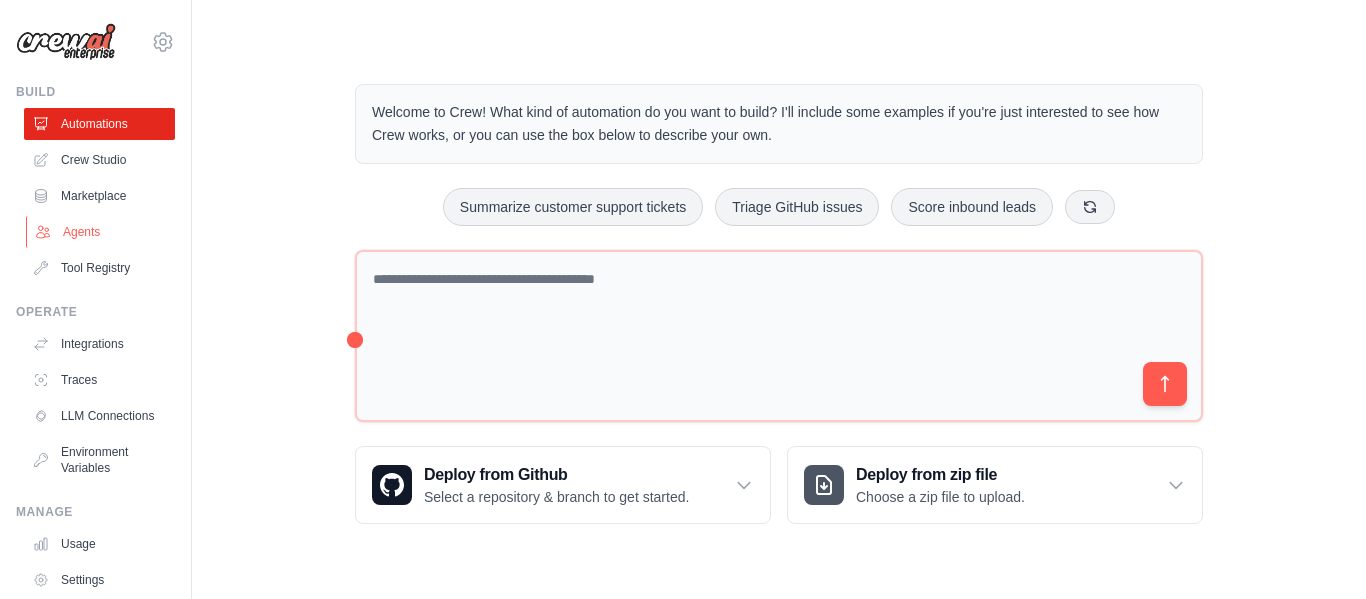 click on "Agents" at bounding box center [101, 232] 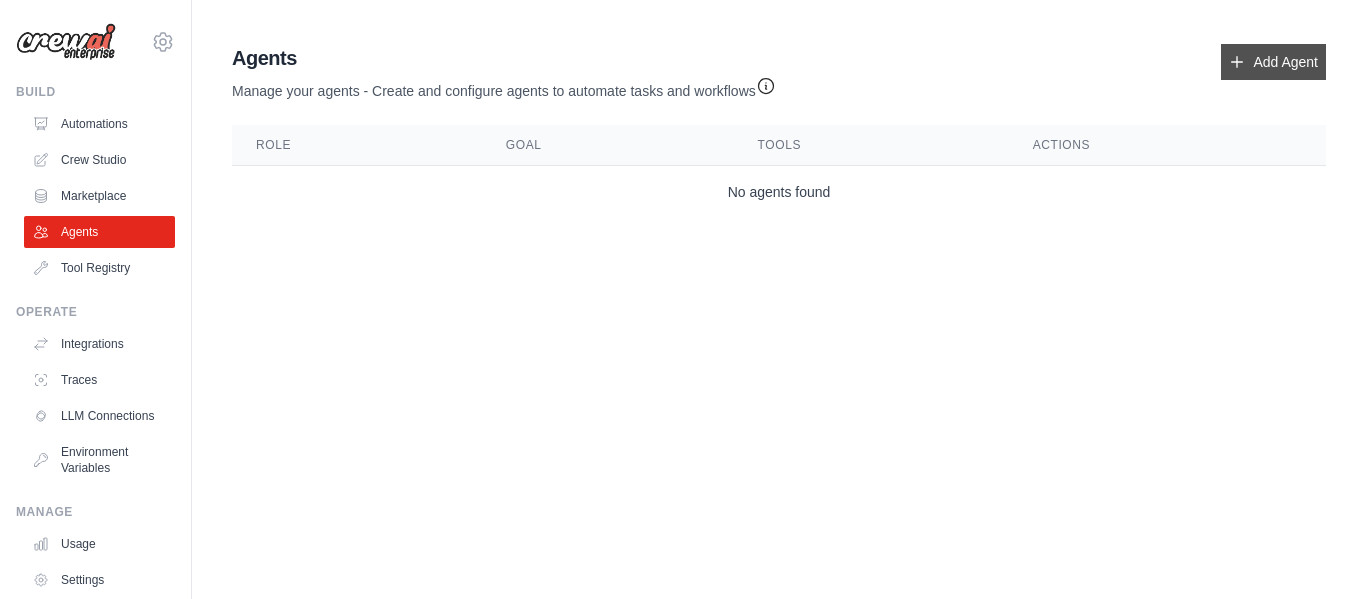 click on "Add Agent" at bounding box center [1273, 62] 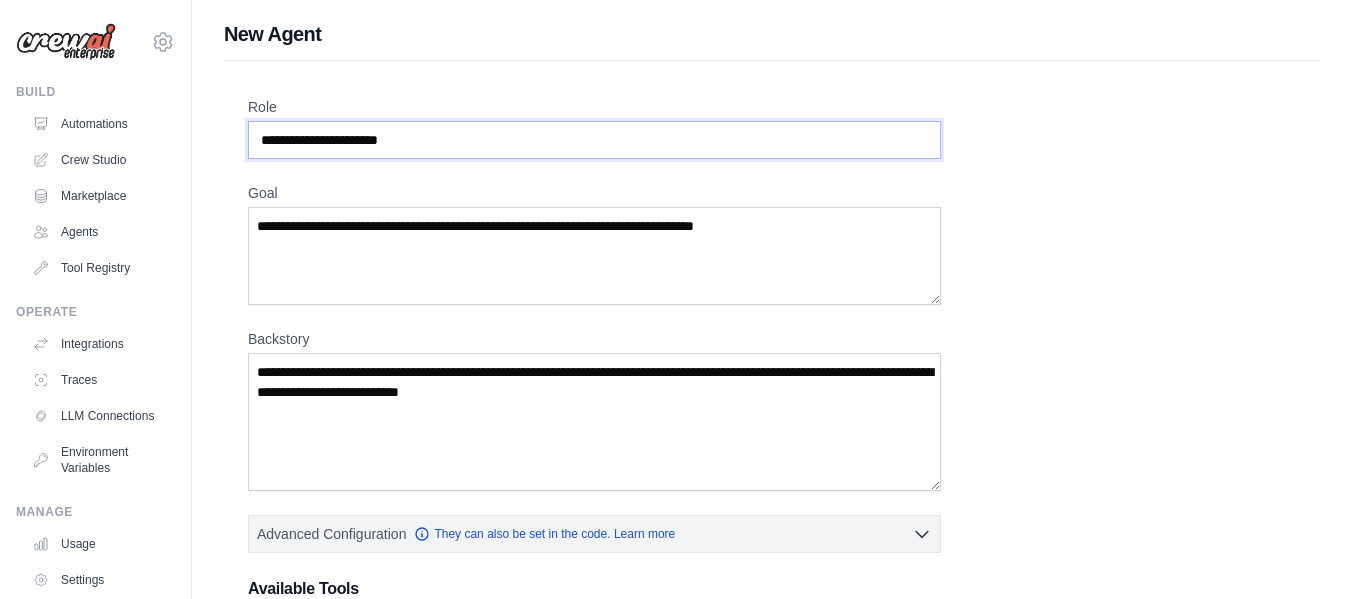 drag, startPoint x: 447, startPoint y: 138, endPoint x: 398, endPoint y: 119, distance: 52.554733 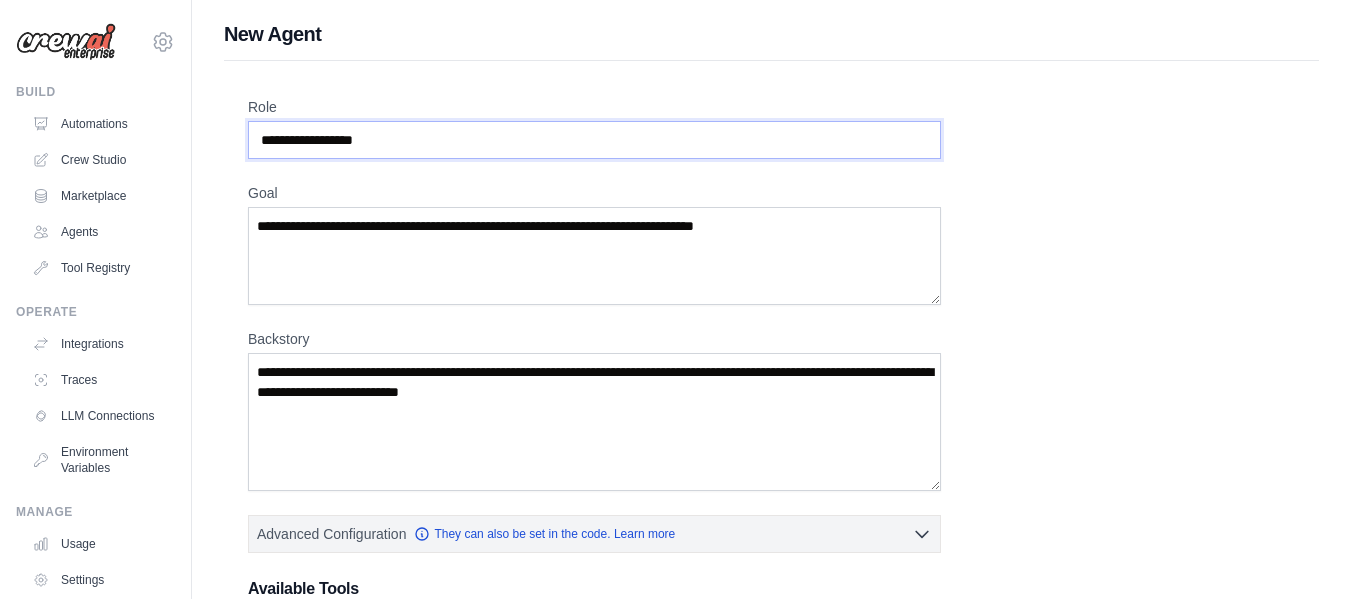 type on "**********" 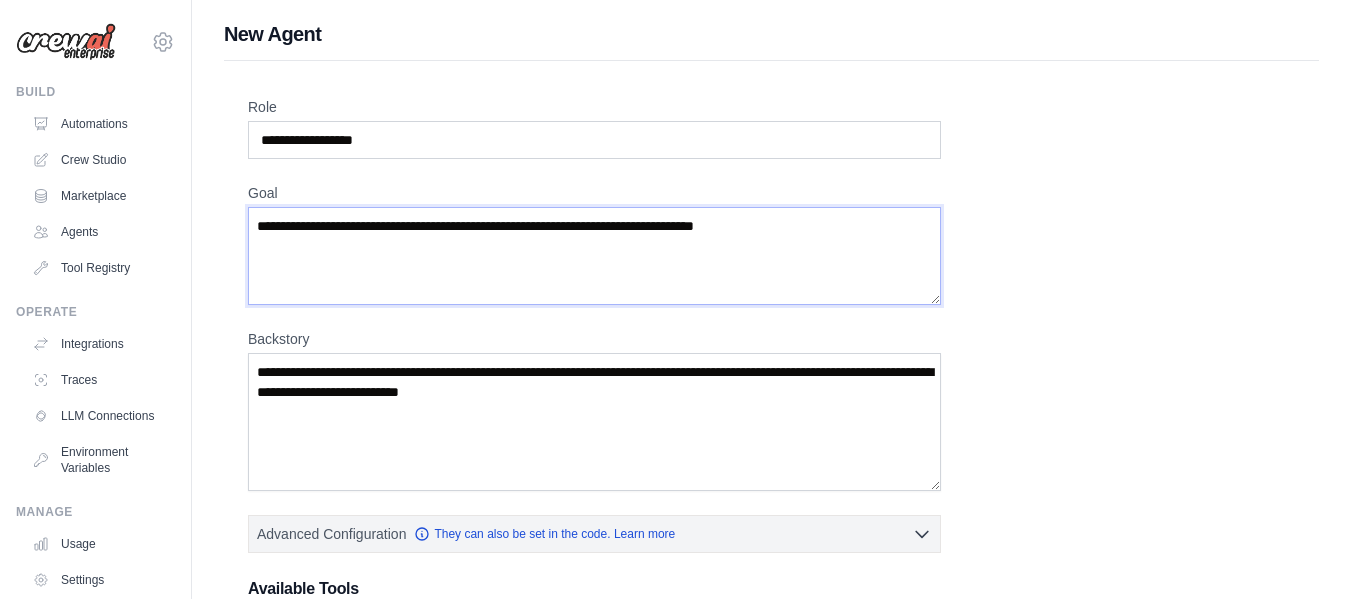 click on "Goal" at bounding box center (594, 256) 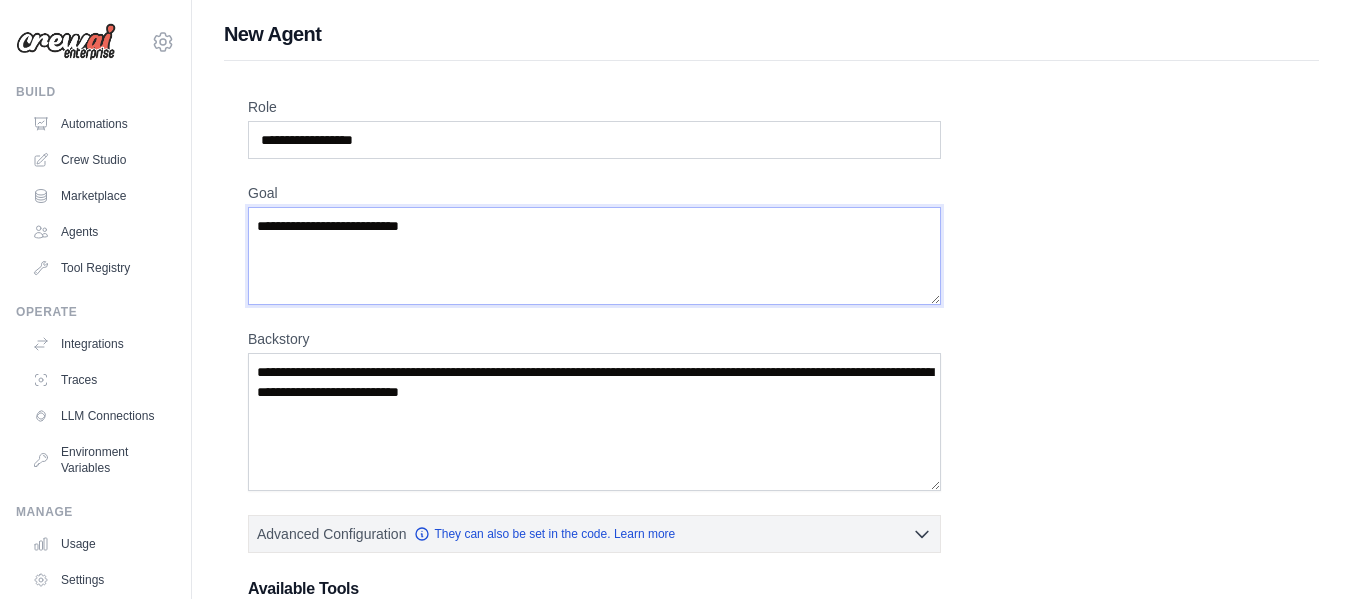 type on "**********" 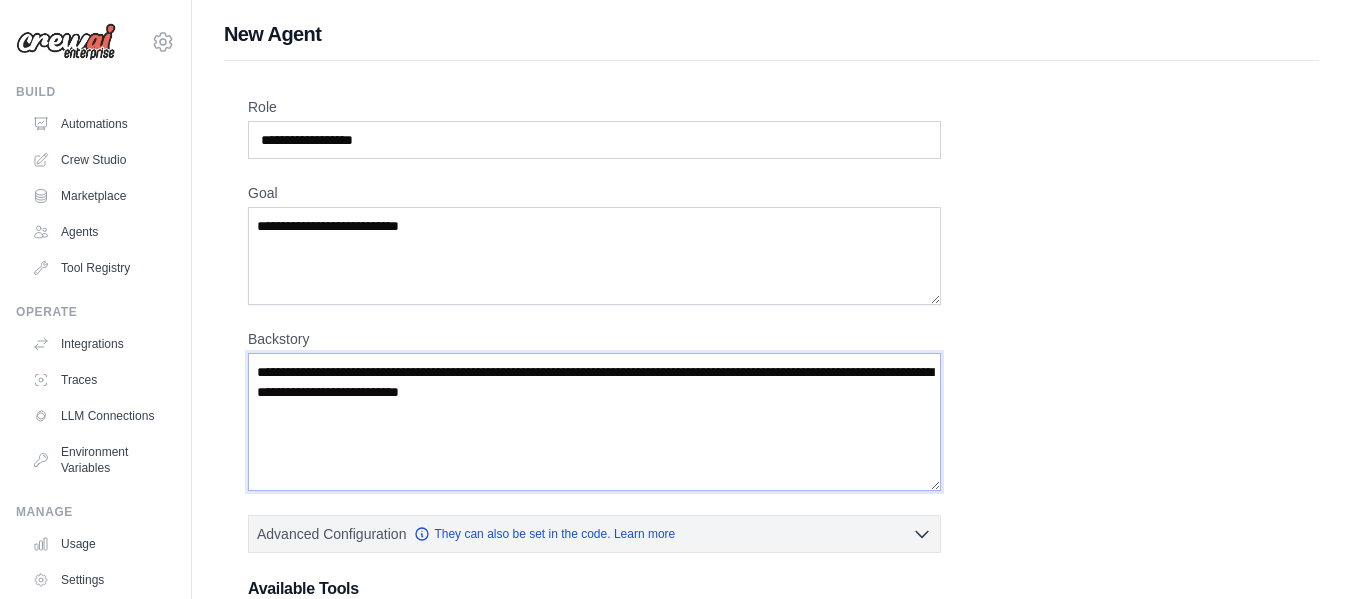click on "Backstory" at bounding box center (594, 422) 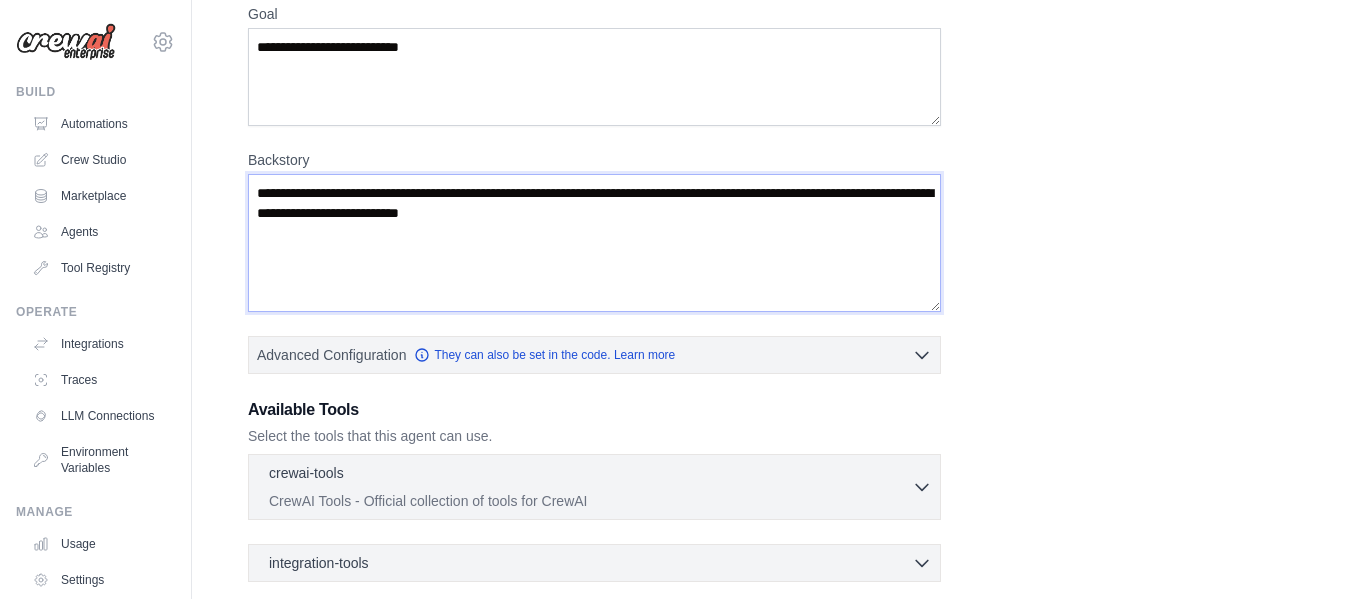scroll, scrollTop: 300, scrollLeft: 0, axis: vertical 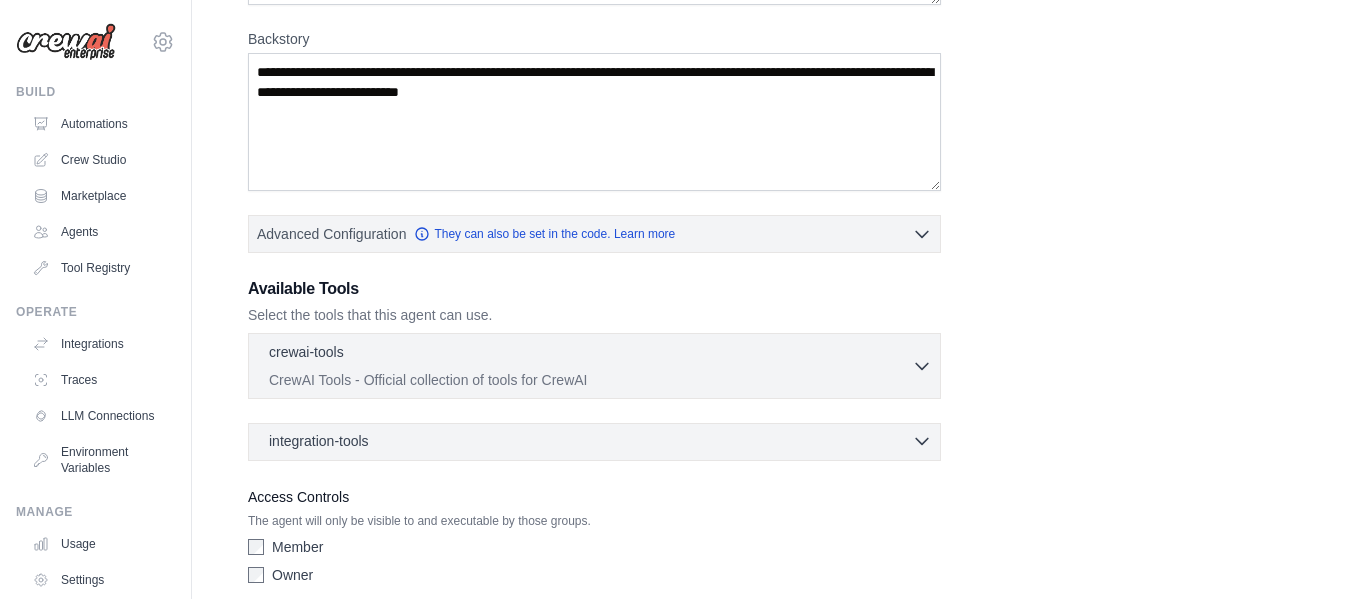 click 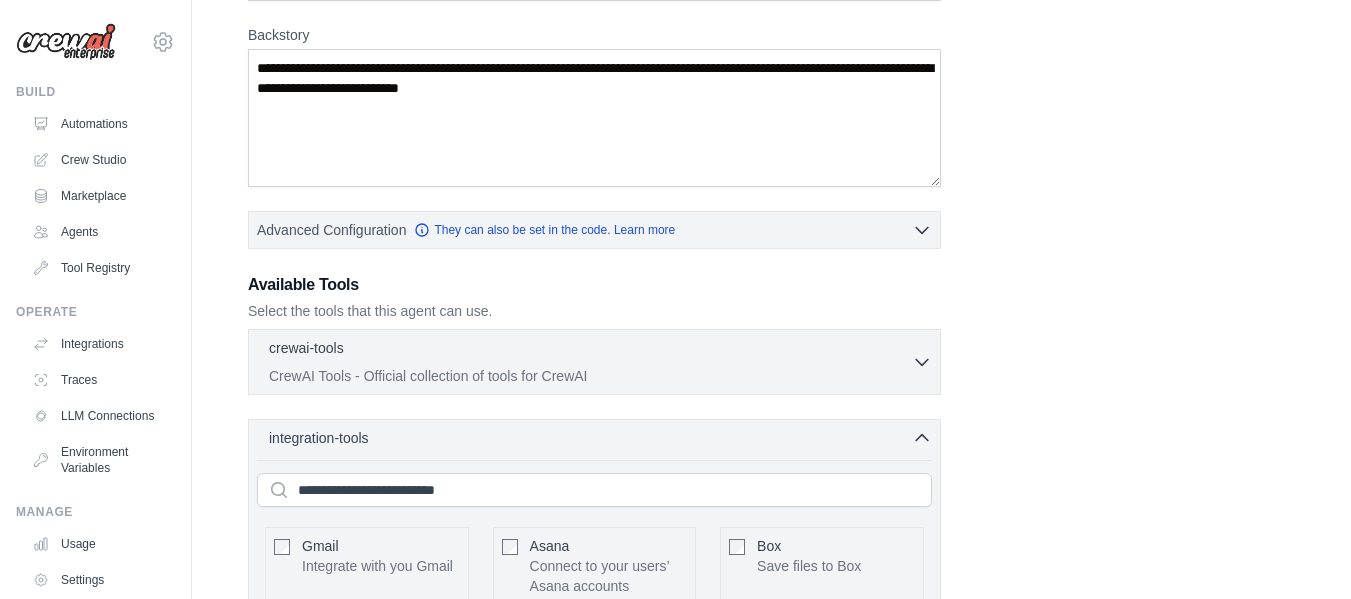 scroll, scrollTop: 277, scrollLeft: 0, axis: vertical 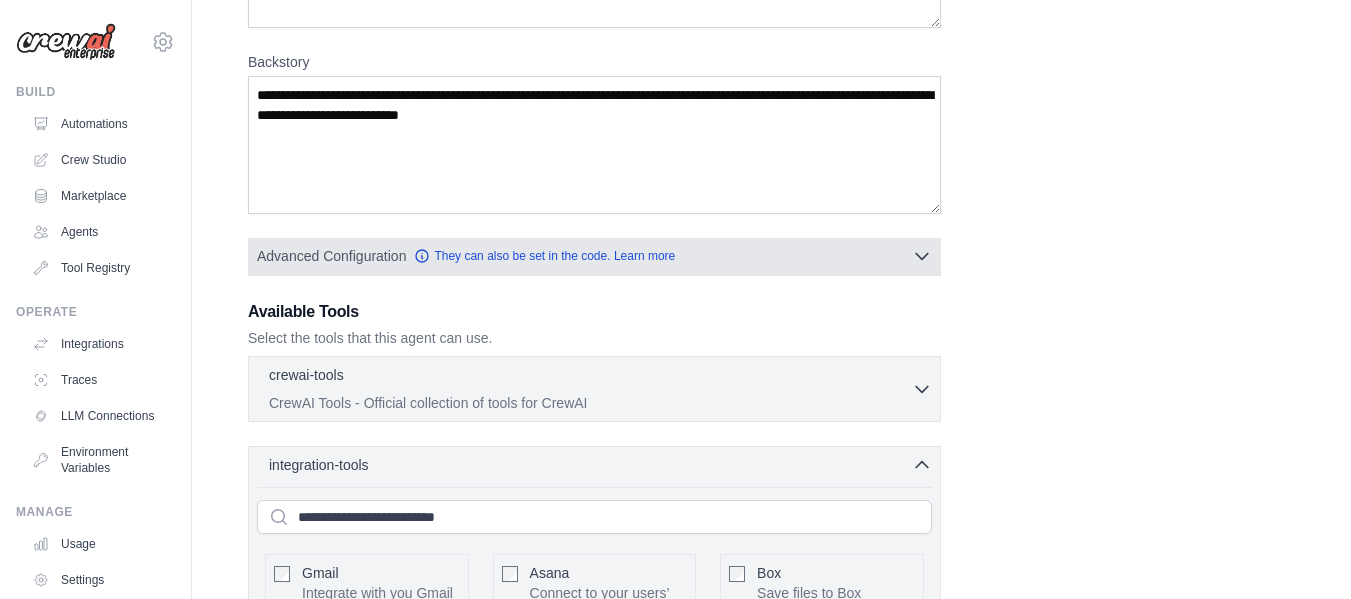 click 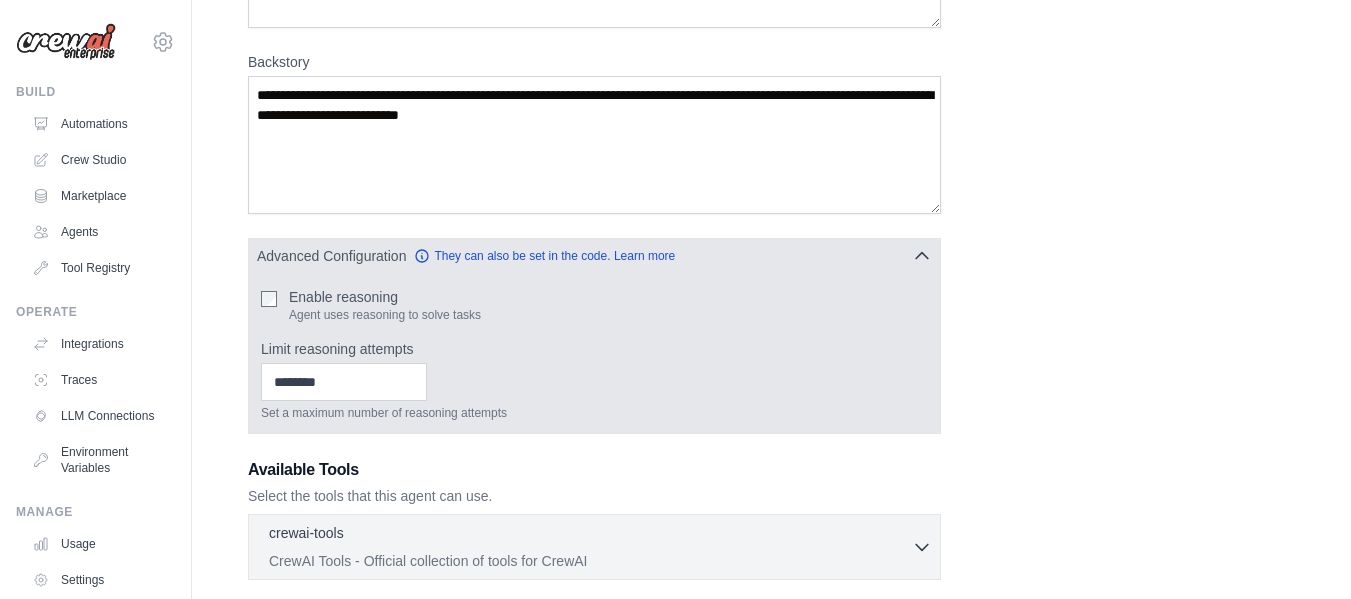 click 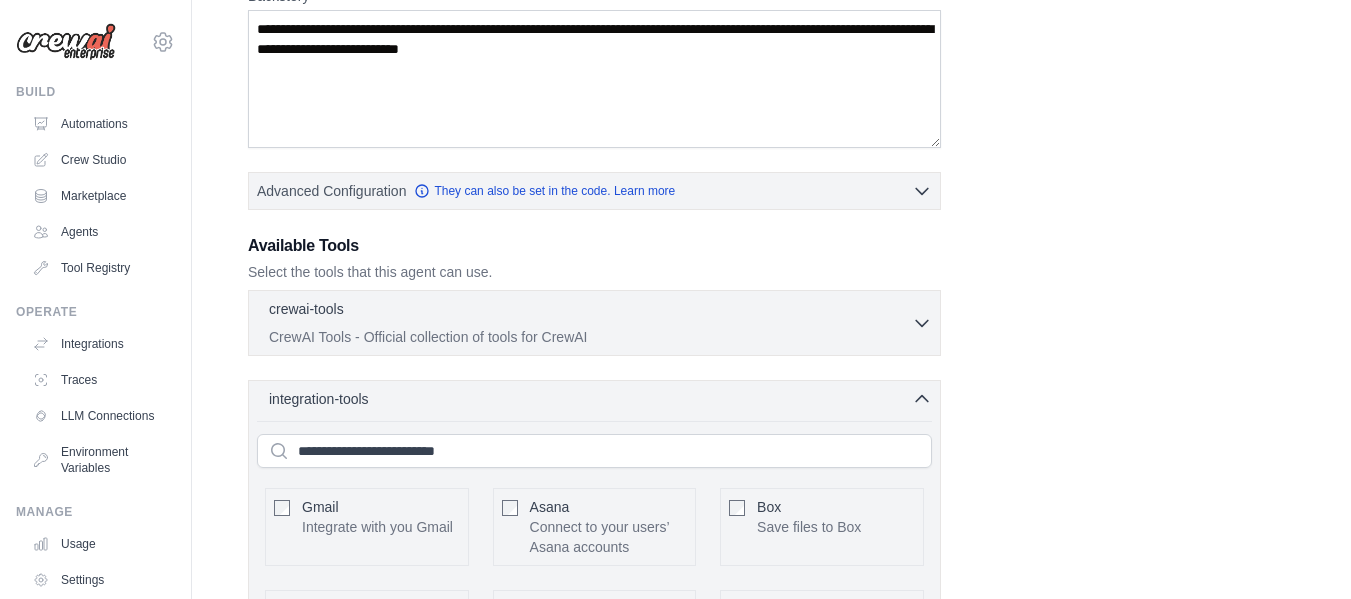 scroll, scrollTop: 377, scrollLeft: 0, axis: vertical 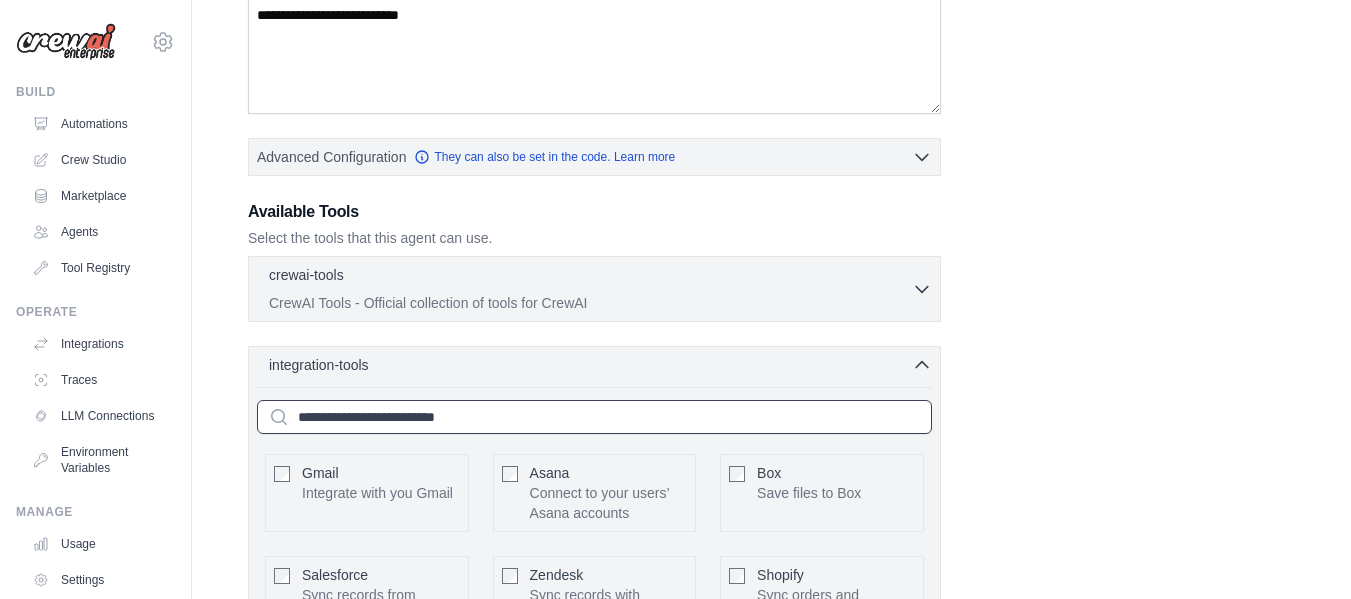 click at bounding box center [594, 417] 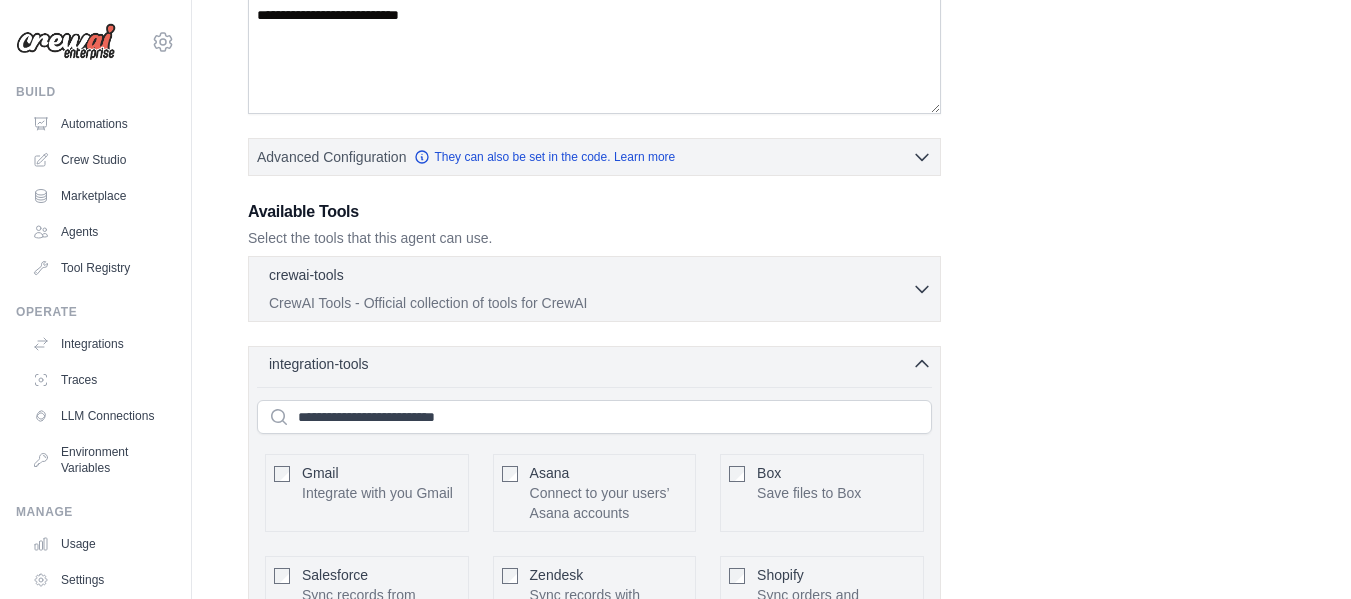 click 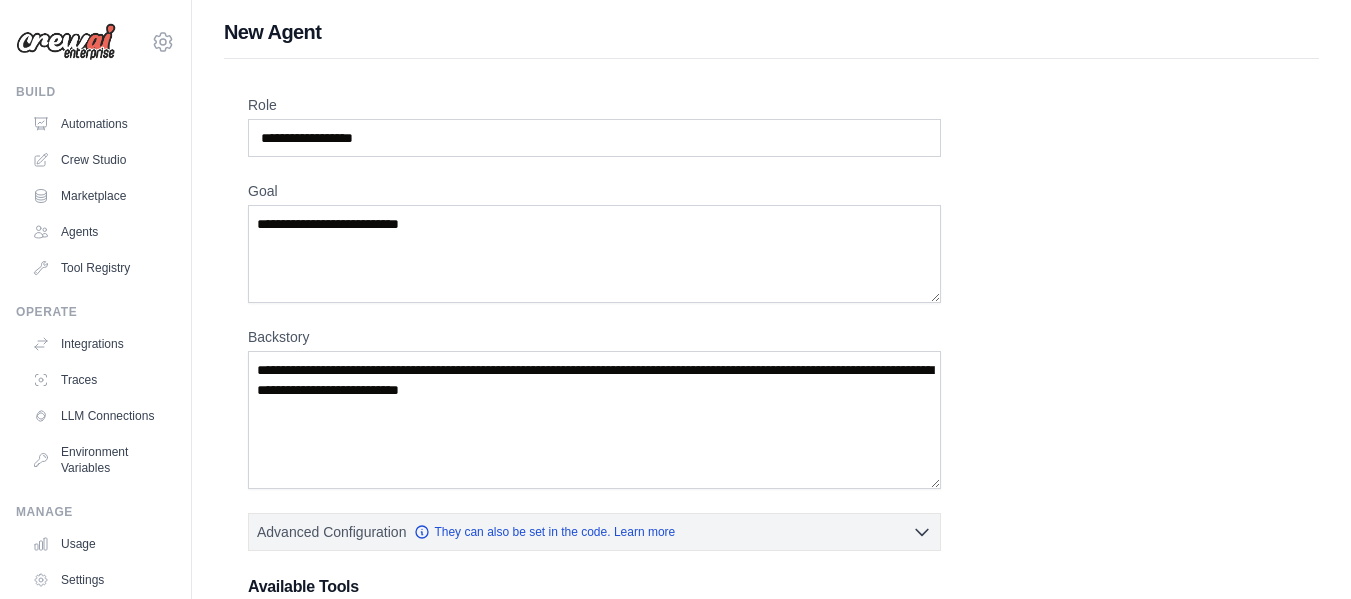 scroll, scrollTop: 0, scrollLeft: 0, axis: both 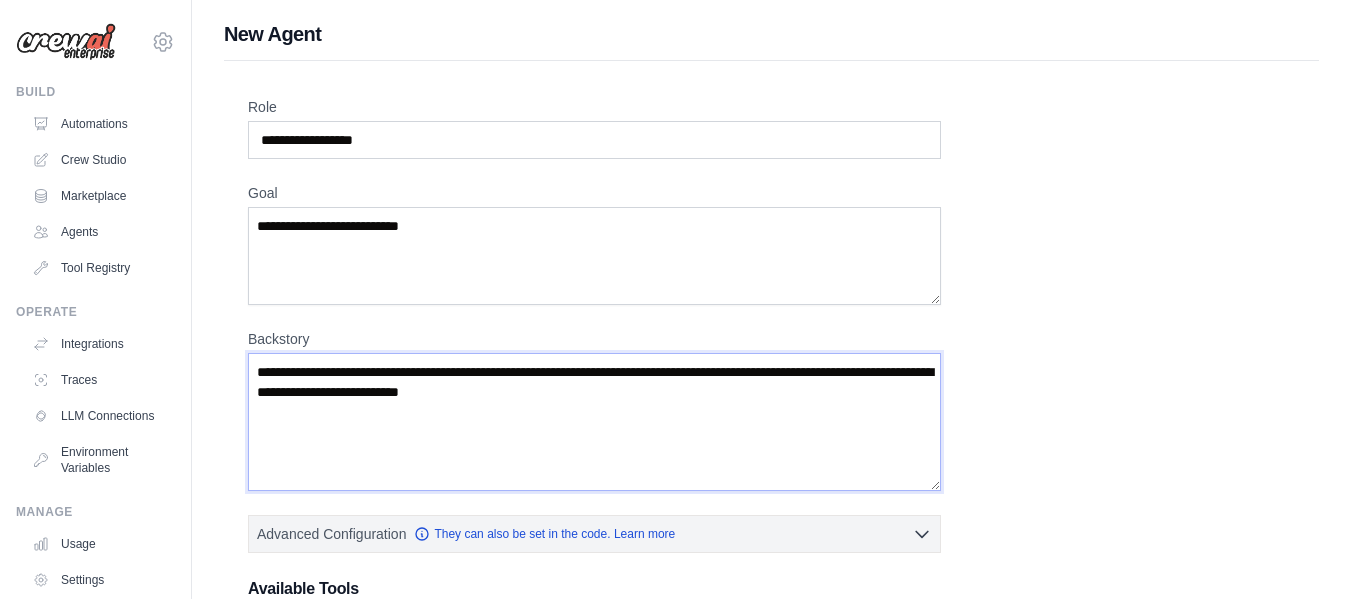 click on "Backstory" at bounding box center (594, 422) 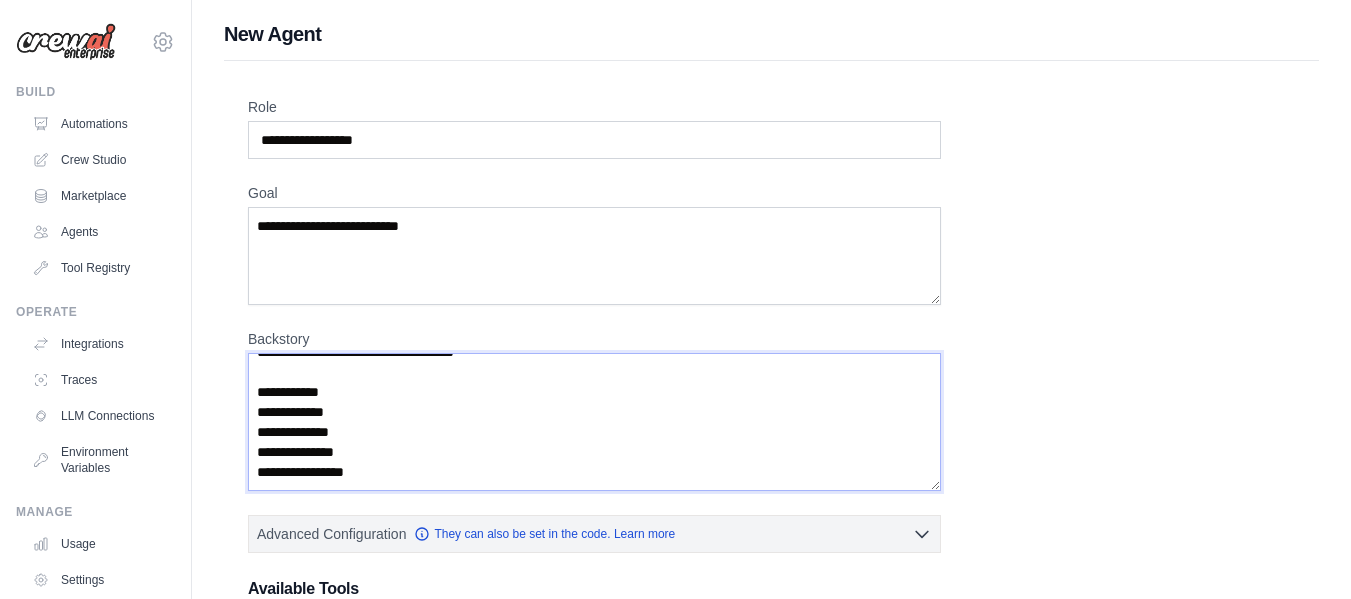 scroll, scrollTop: 40, scrollLeft: 0, axis: vertical 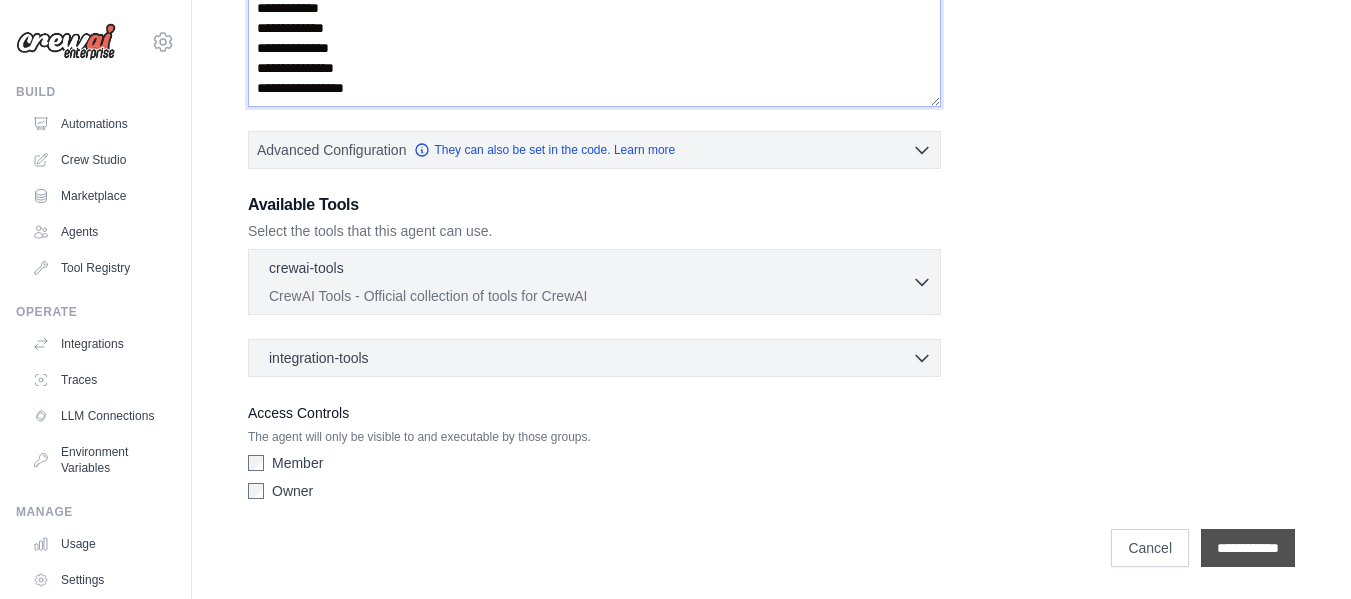 type on "**********" 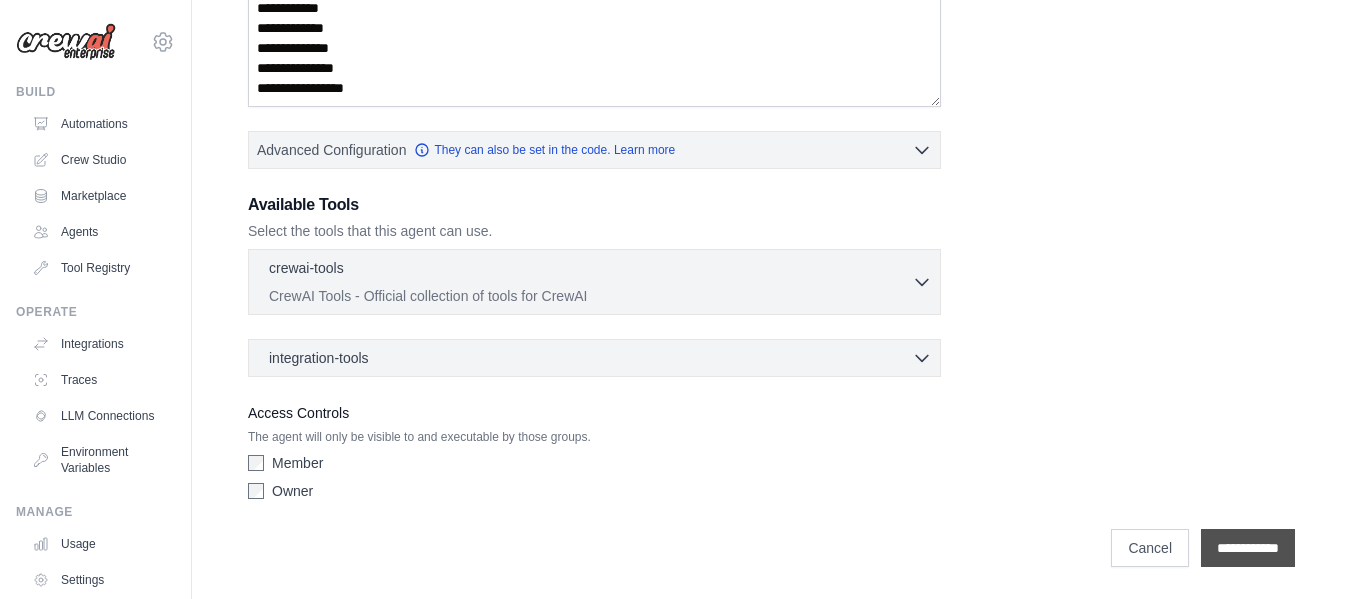 click on "**********" at bounding box center [1248, 548] 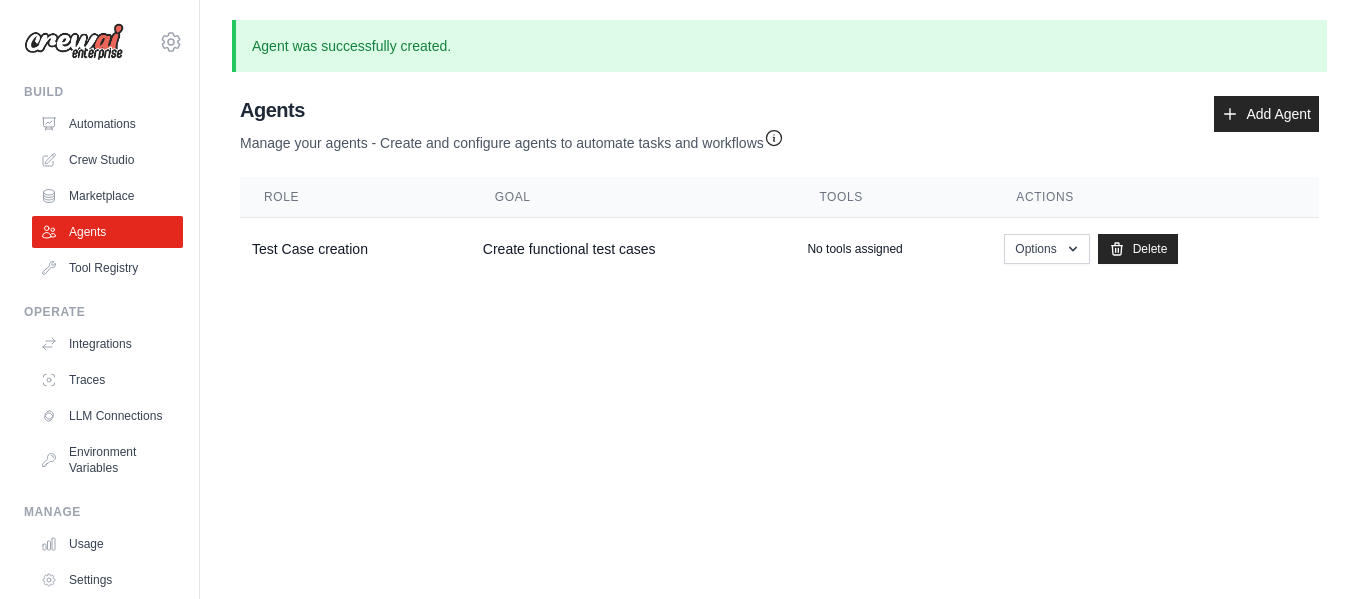 scroll, scrollTop: 0, scrollLeft: 0, axis: both 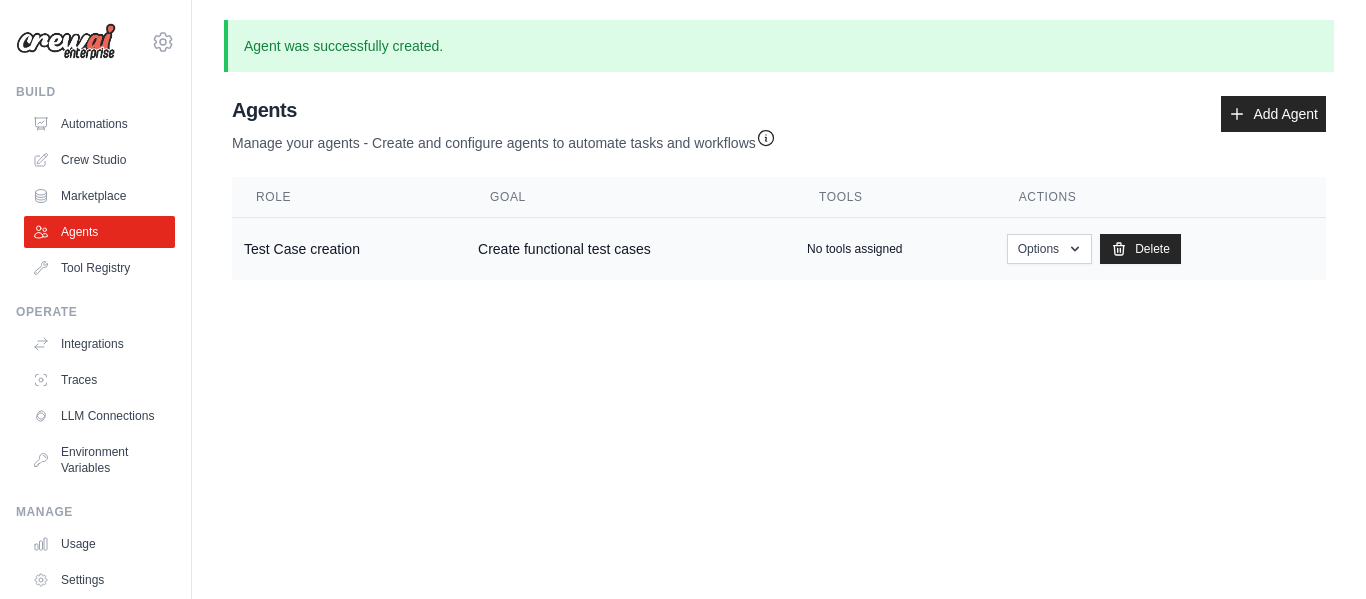 click on "No tools assigned" at bounding box center [854, 249] 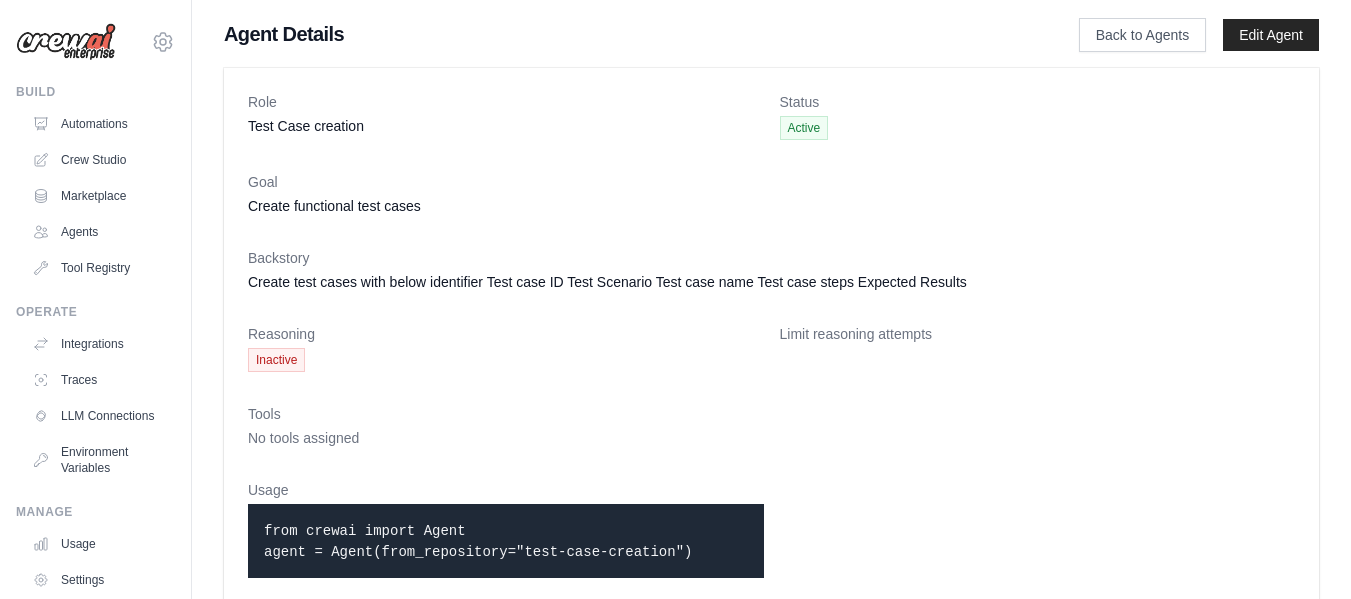scroll, scrollTop: 0, scrollLeft: 0, axis: both 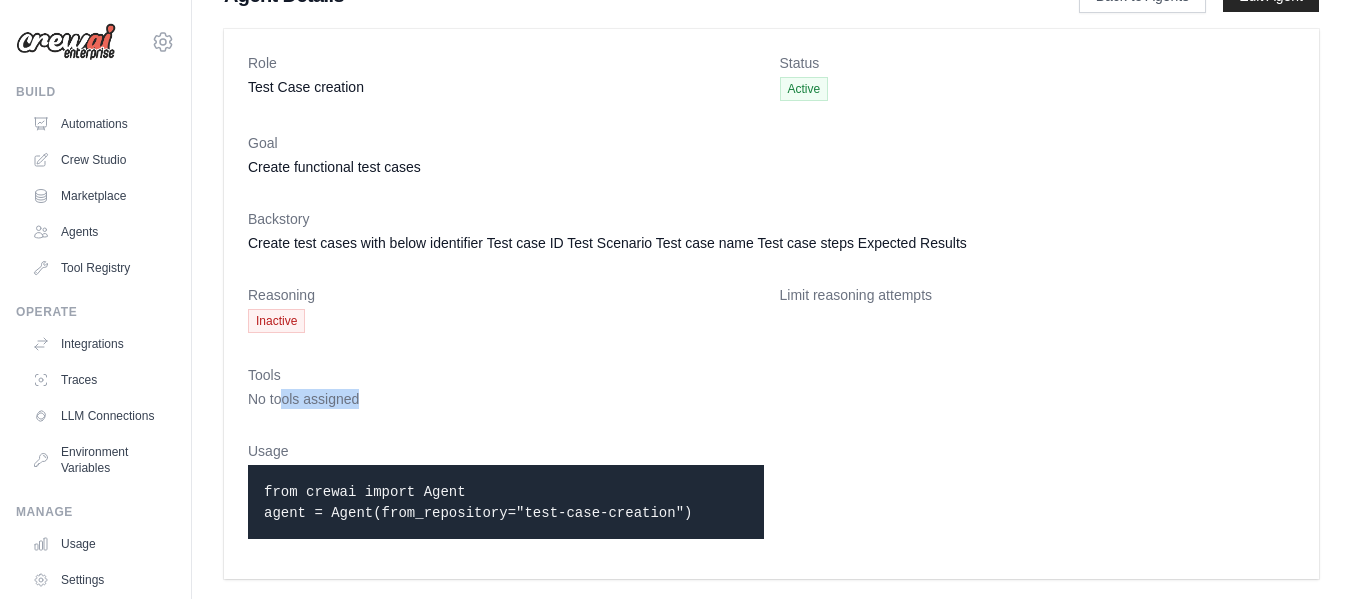 drag, startPoint x: 279, startPoint y: 398, endPoint x: 434, endPoint y: 397, distance: 155.00322 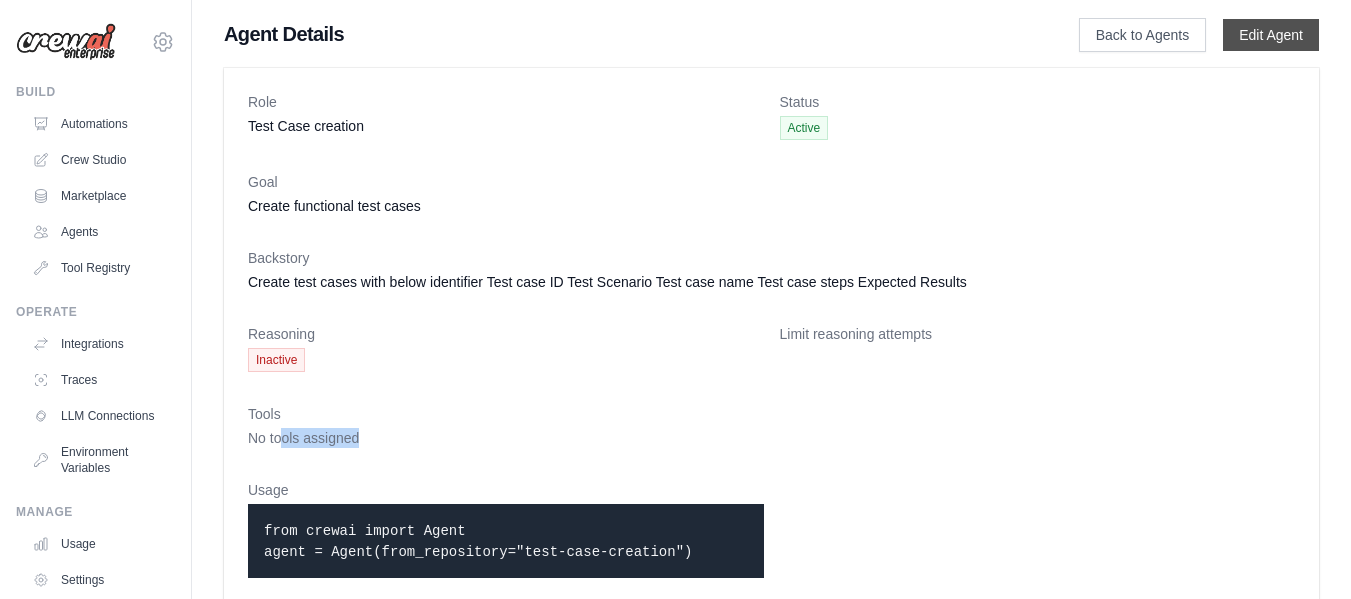 click on "Edit Agent" at bounding box center [1271, 35] 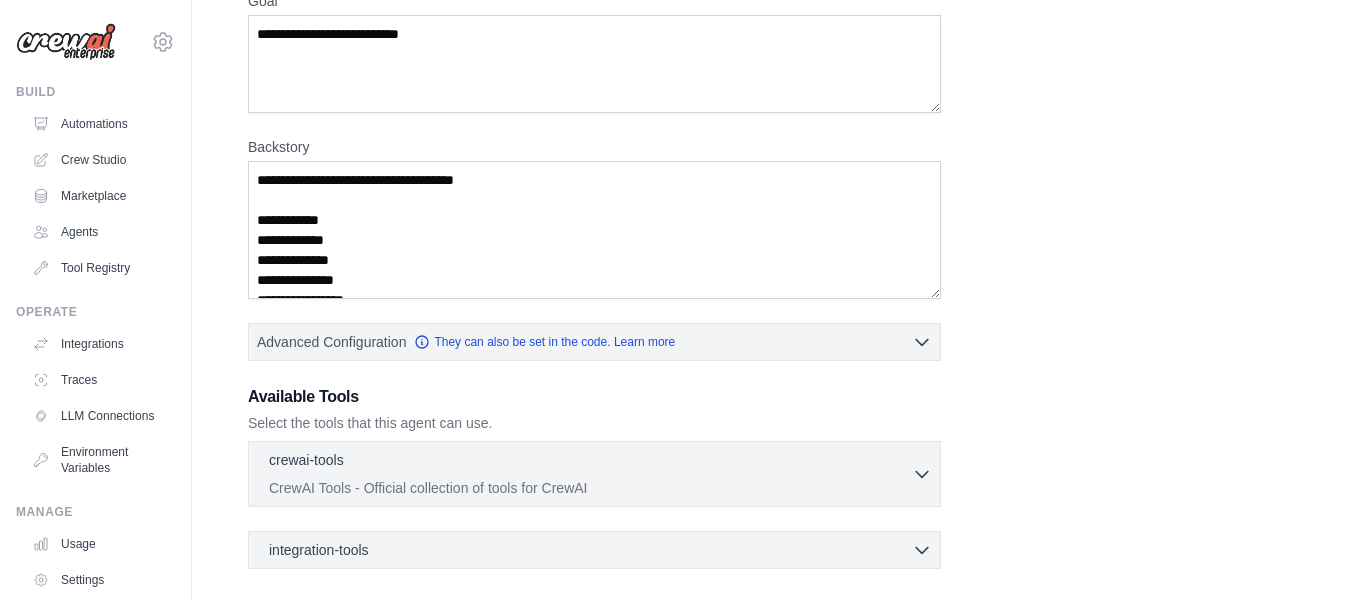 scroll, scrollTop: 300, scrollLeft: 0, axis: vertical 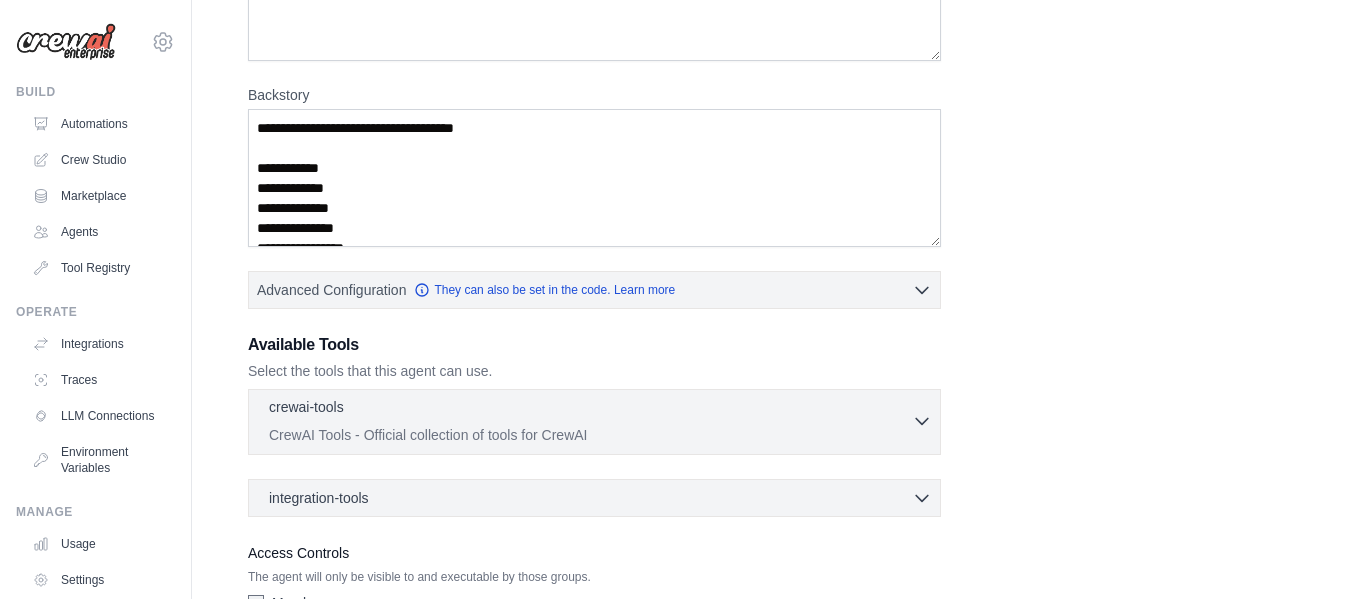 click 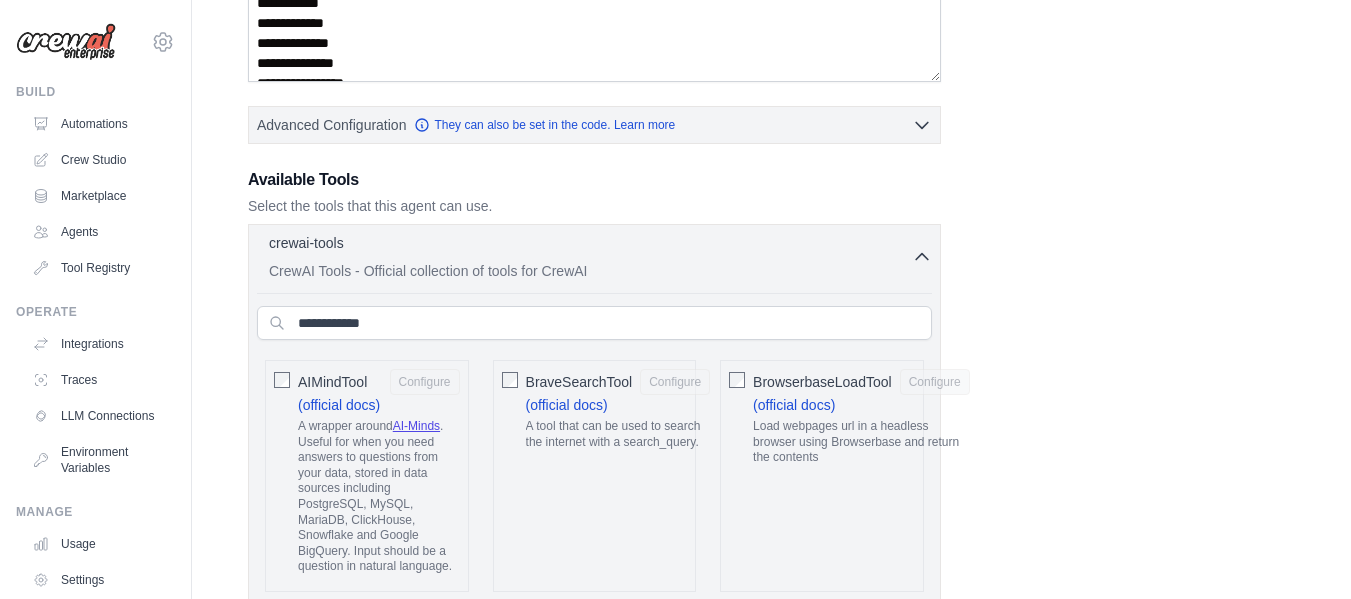 scroll, scrollTop: 500, scrollLeft: 0, axis: vertical 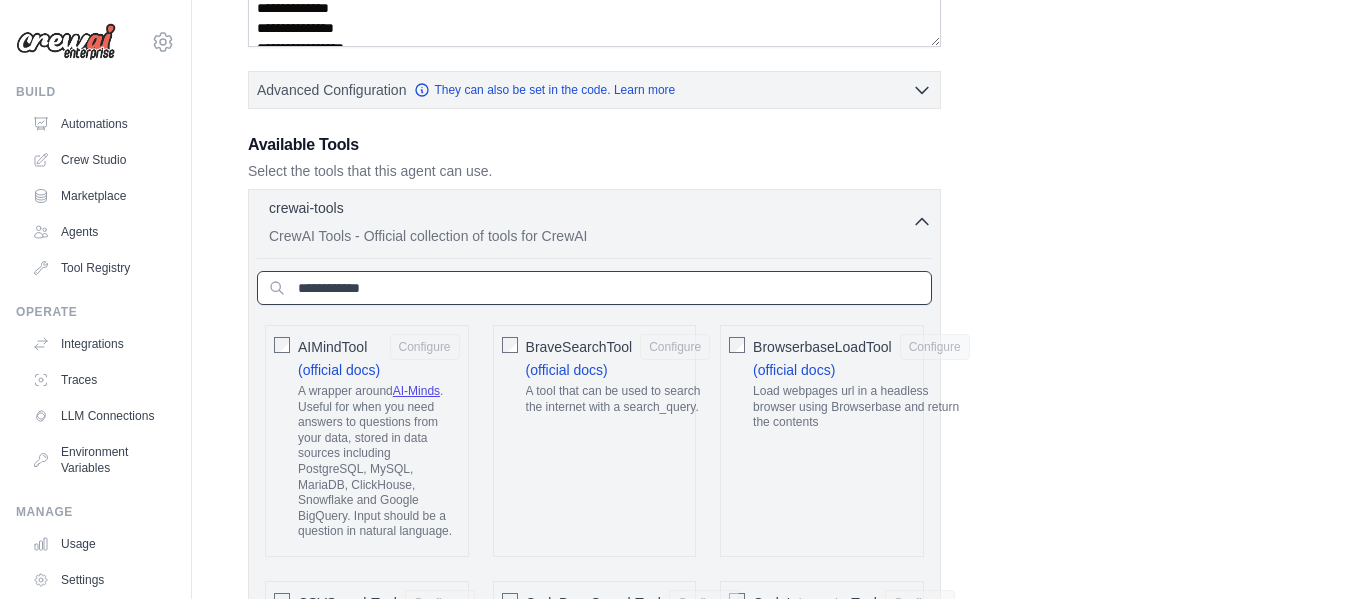 click at bounding box center (594, 288) 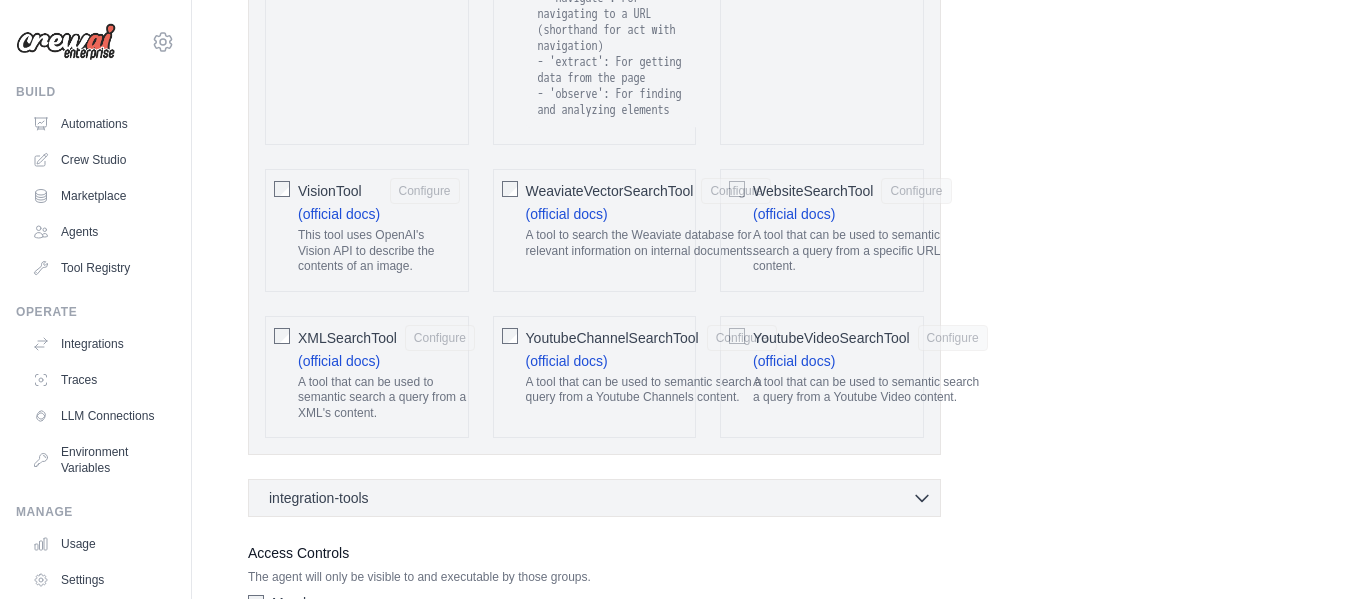 scroll, scrollTop: 4300, scrollLeft: 0, axis: vertical 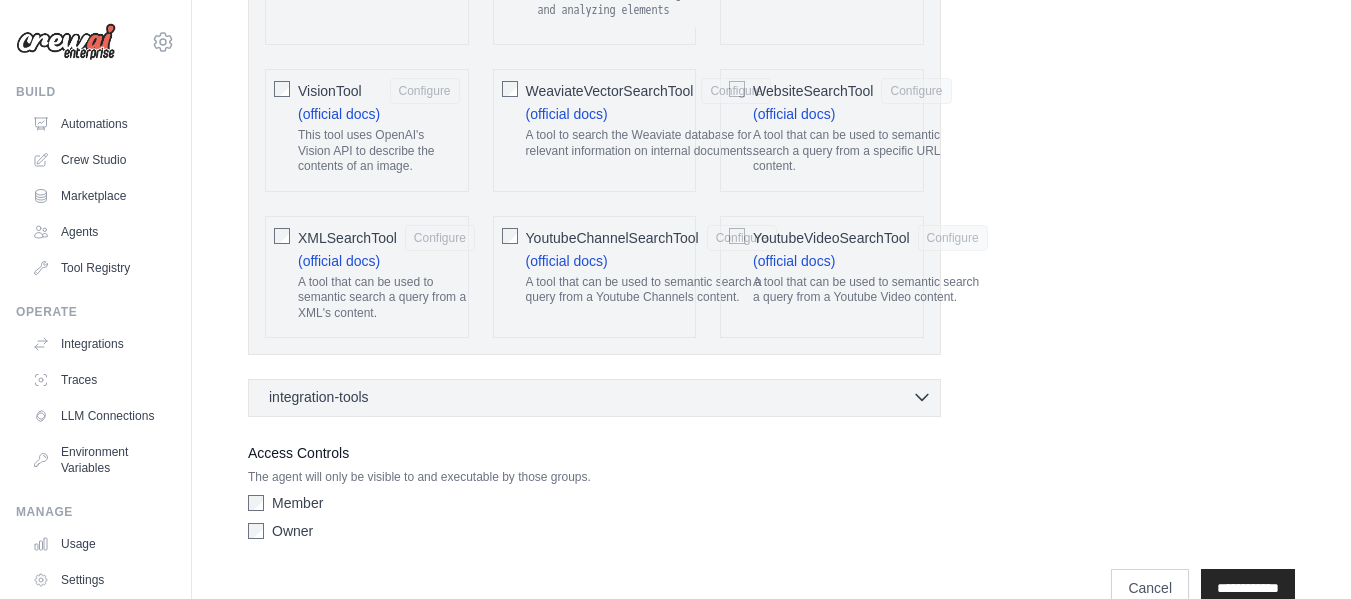 click on "integration-tools
0 selected" at bounding box center [600, 397] 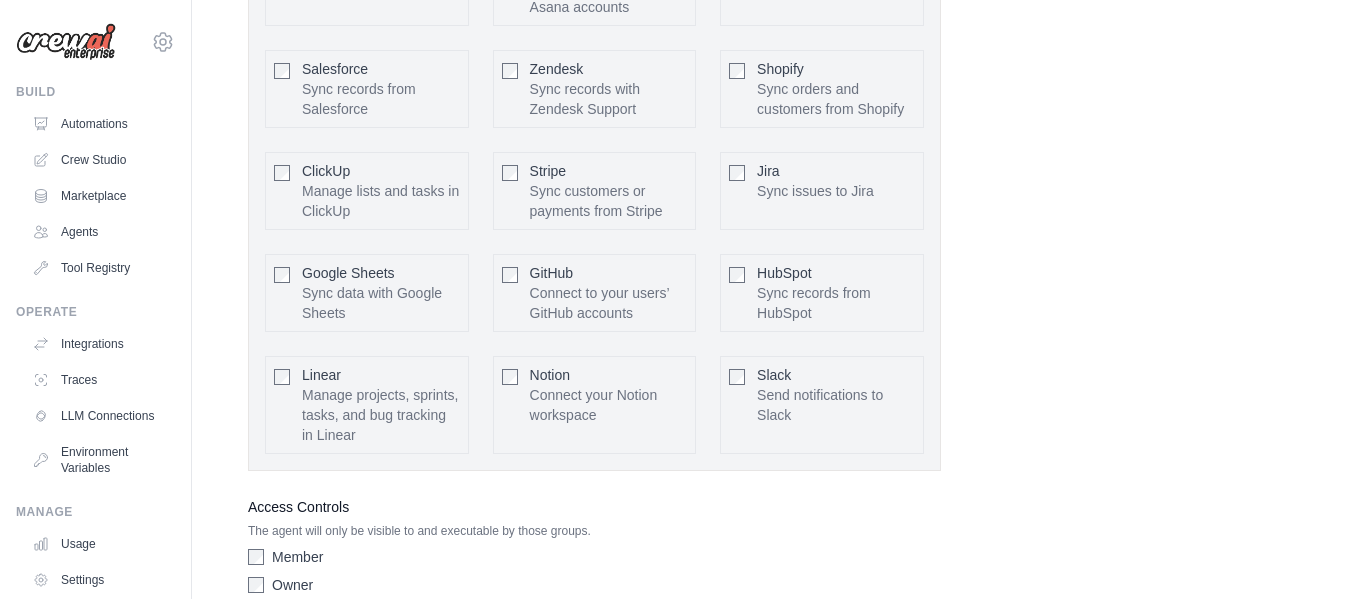 scroll, scrollTop: 4900, scrollLeft: 0, axis: vertical 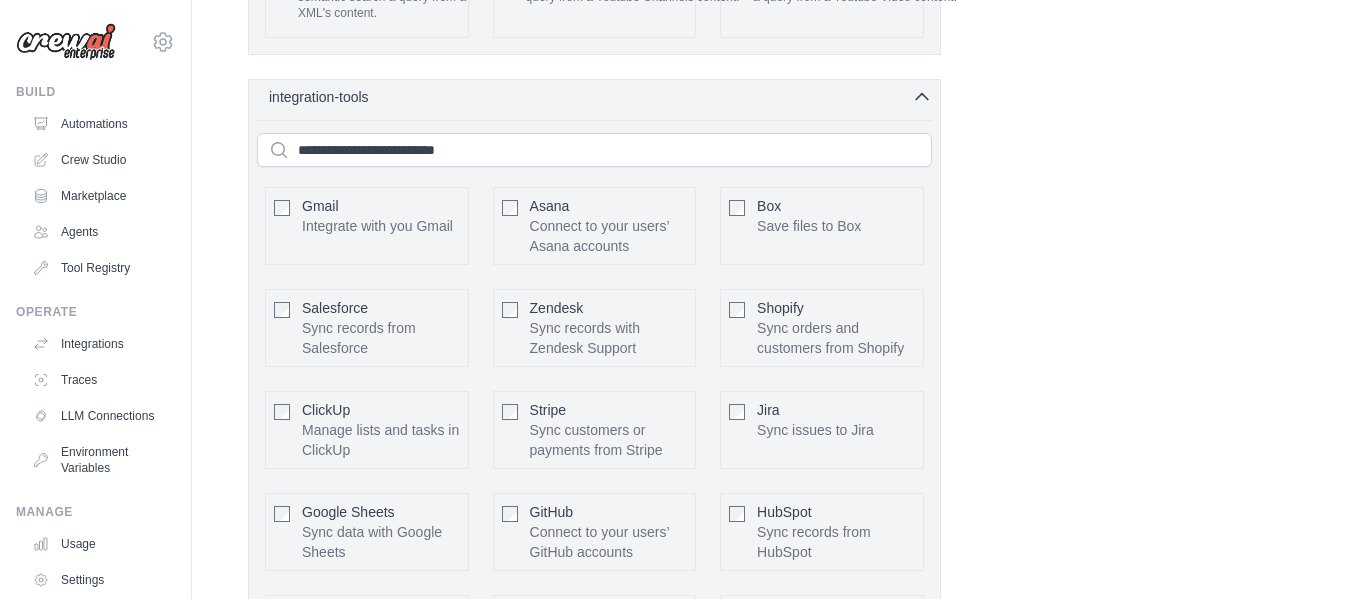 click 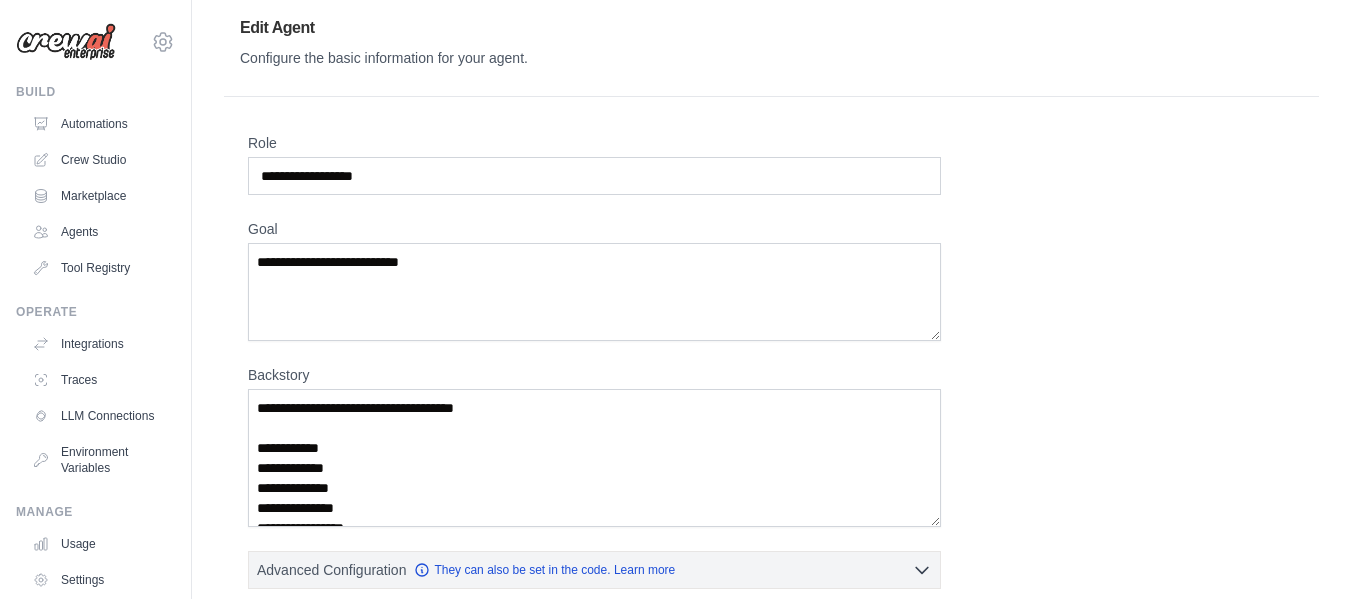 scroll, scrollTop: 0, scrollLeft: 0, axis: both 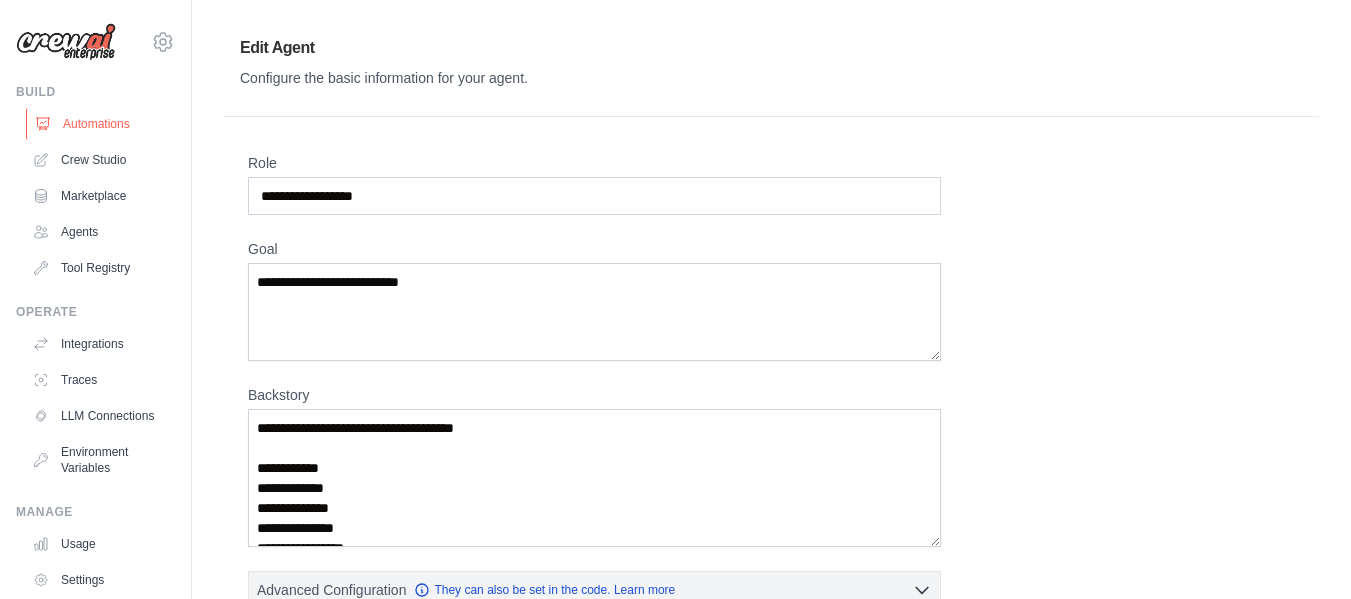 click on "Automations" at bounding box center [101, 124] 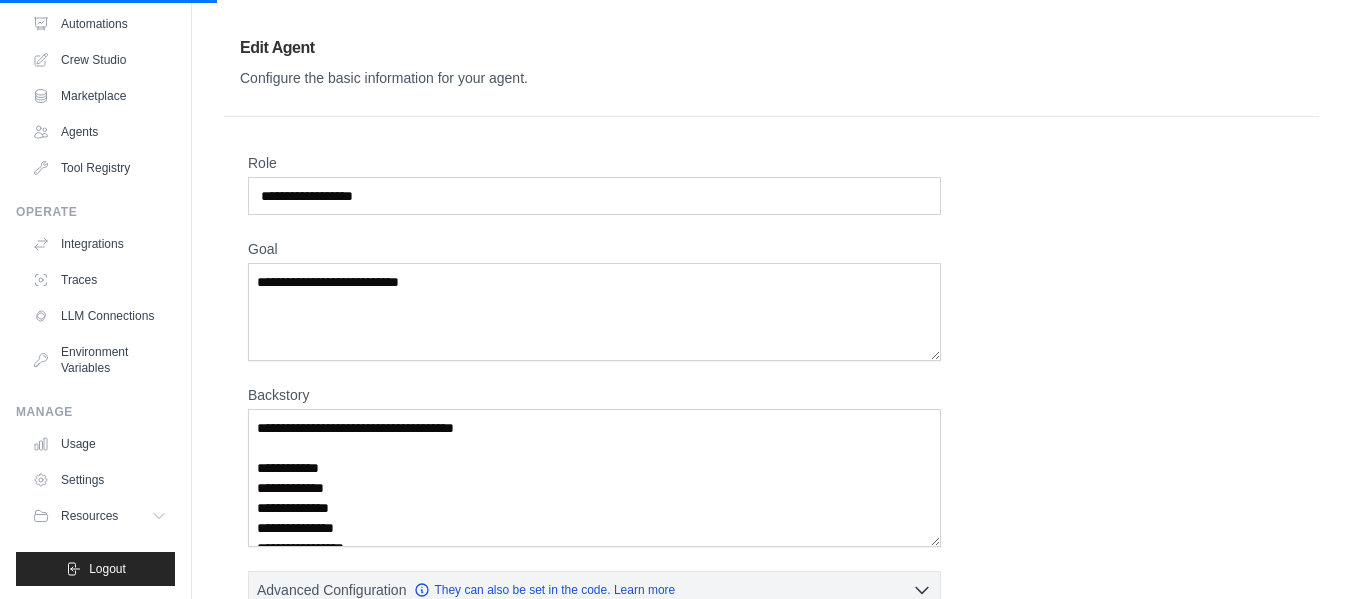 scroll, scrollTop: 119, scrollLeft: 0, axis: vertical 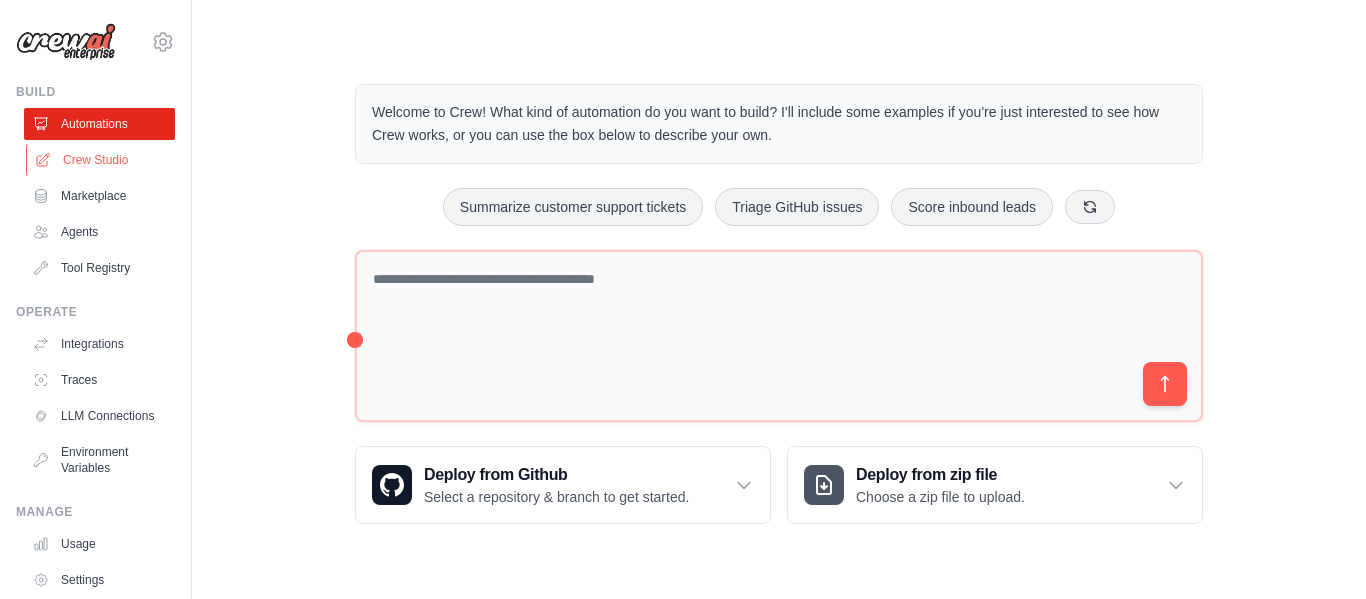 click on "Crew Studio" at bounding box center [101, 160] 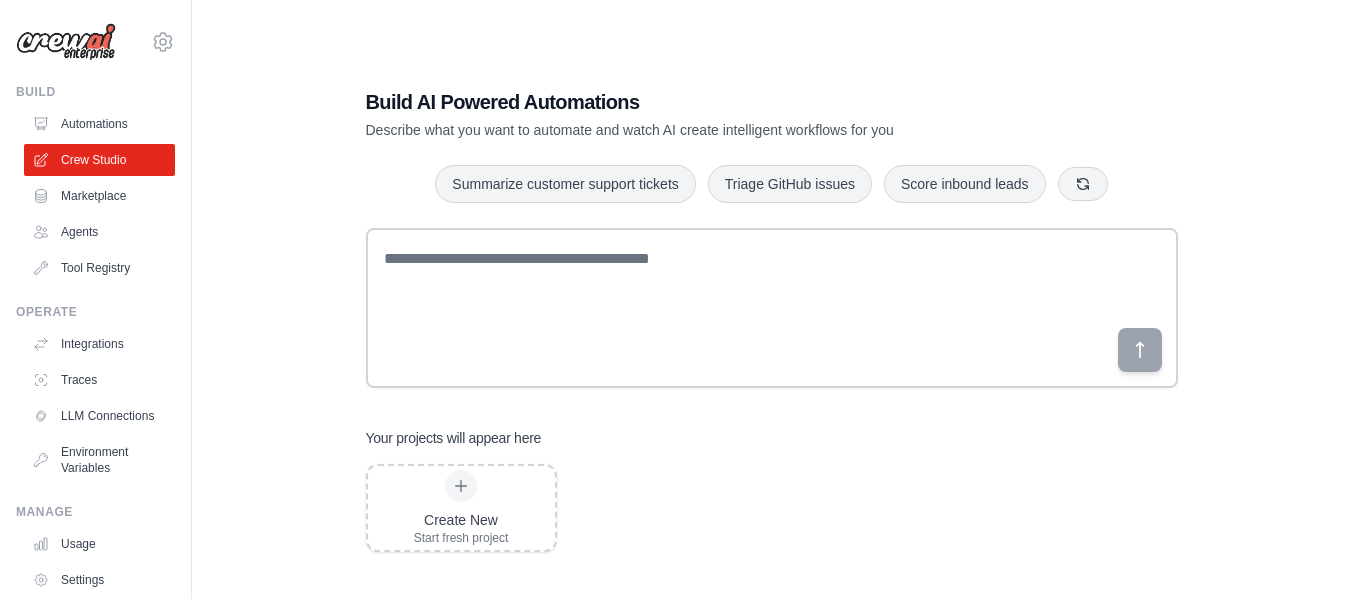 scroll, scrollTop: 0, scrollLeft: 0, axis: both 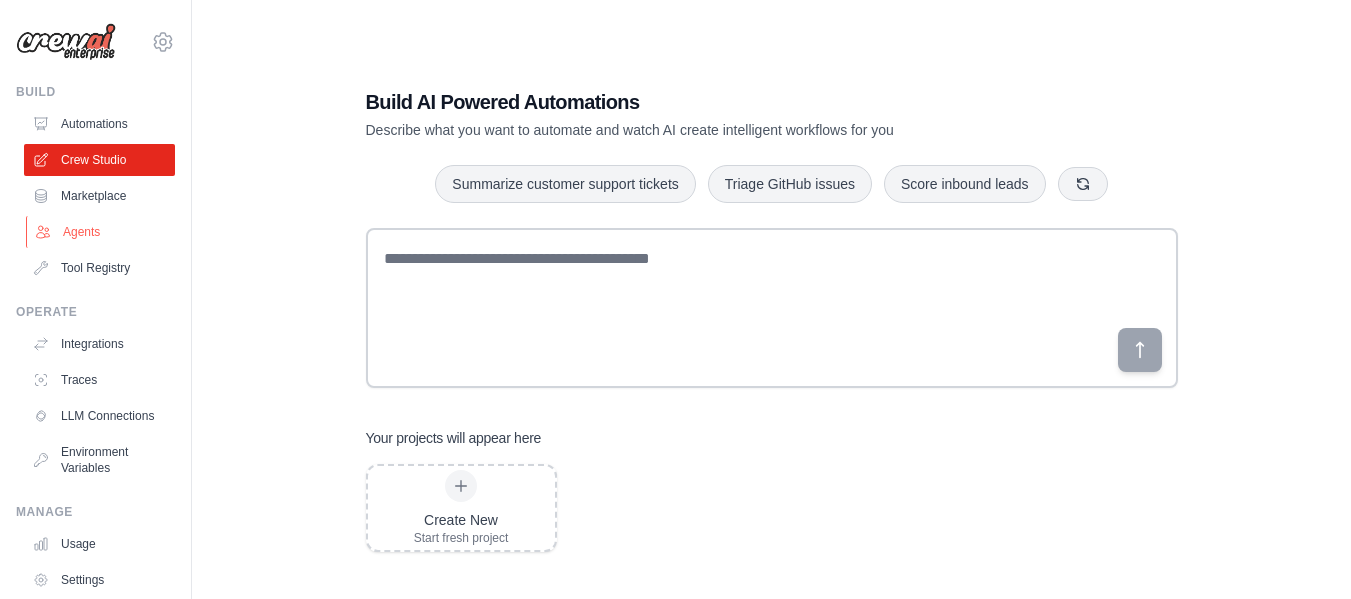 click on "Agents" at bounding box center [101, 232] 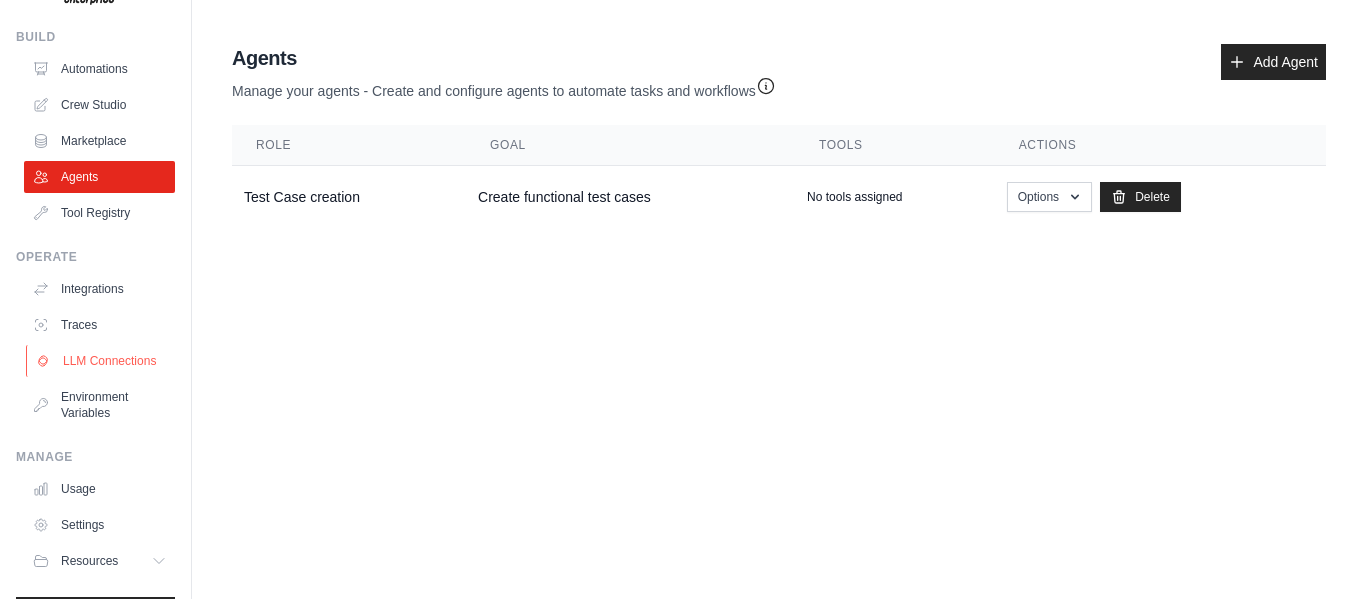 scroll, scrollTop: 100, scrollLeft: 0, axis: vertical 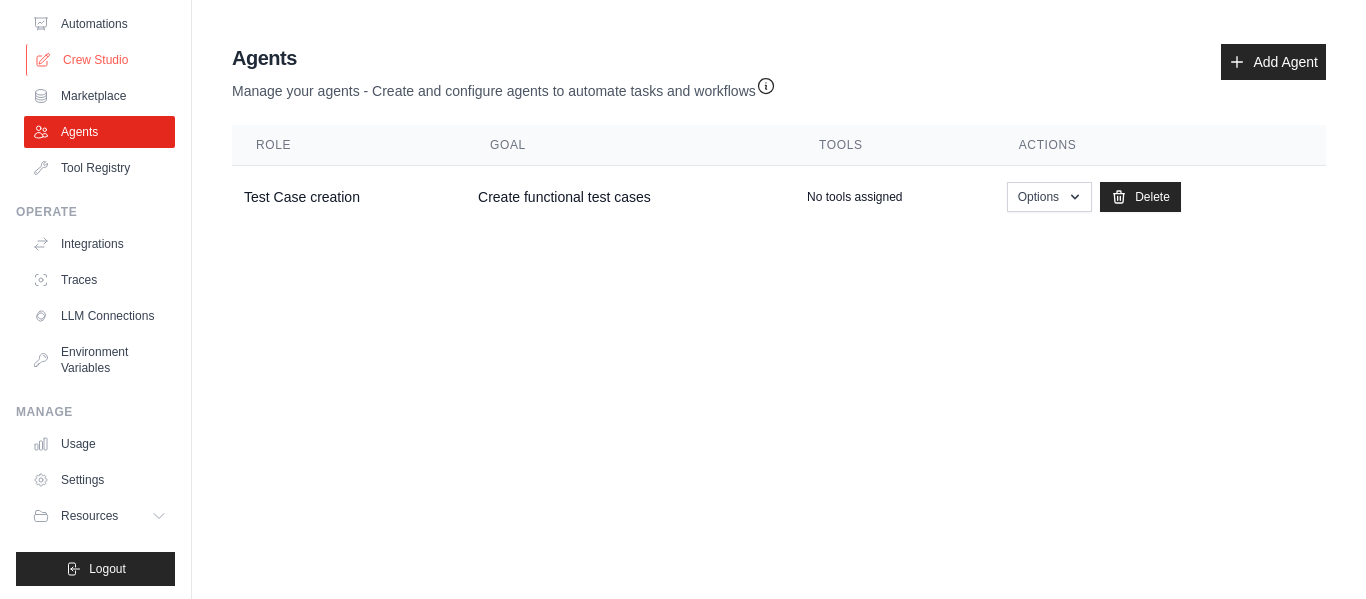 click on "Crew Studio" at bounding box center (101, 60) 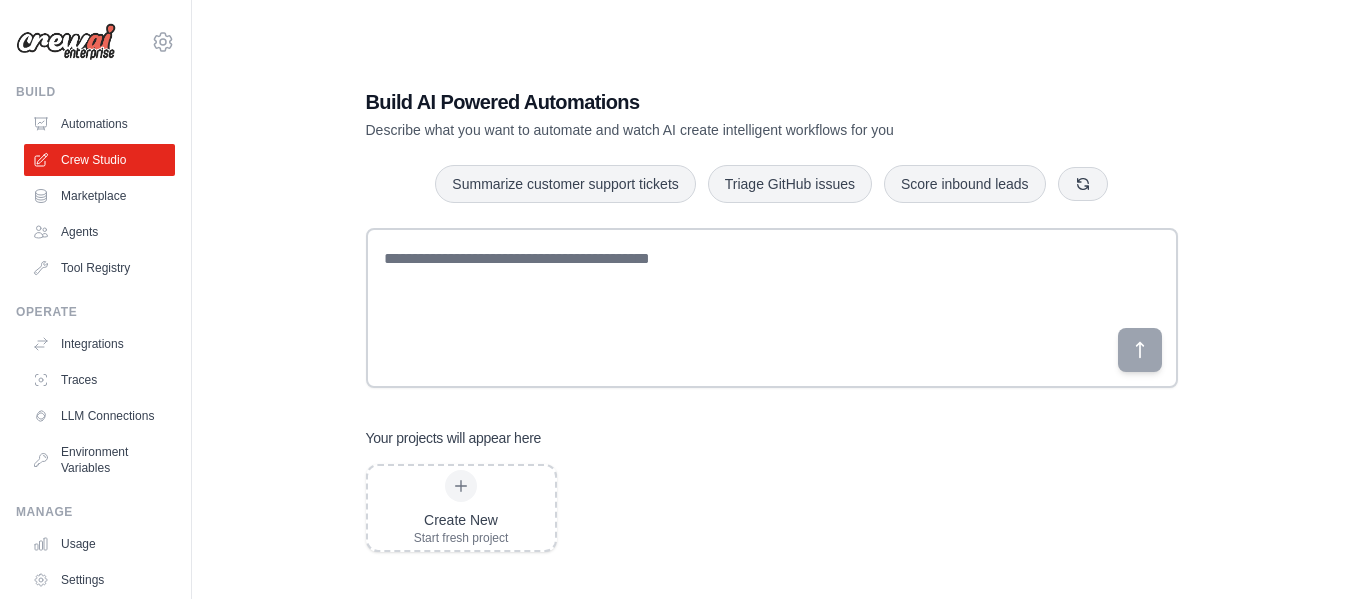 scroll, scrollTop: 0, scrollLeft: 0, axis: both 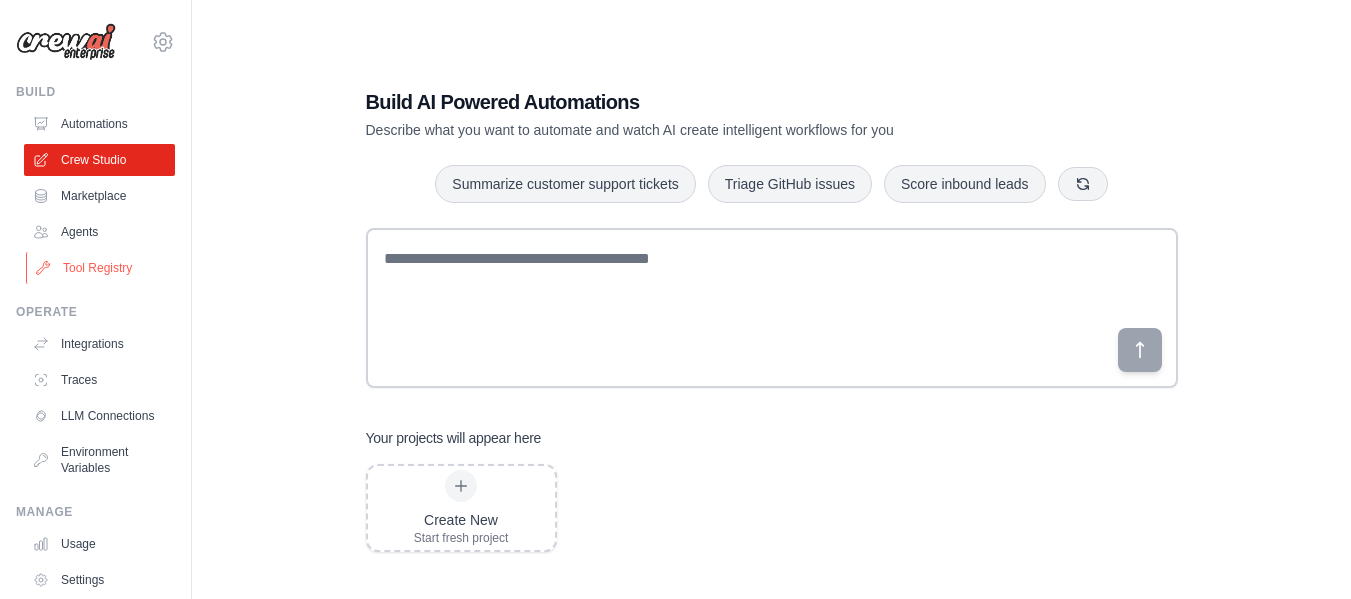 click on "Tool Registry" at bounding box center [101, 268] 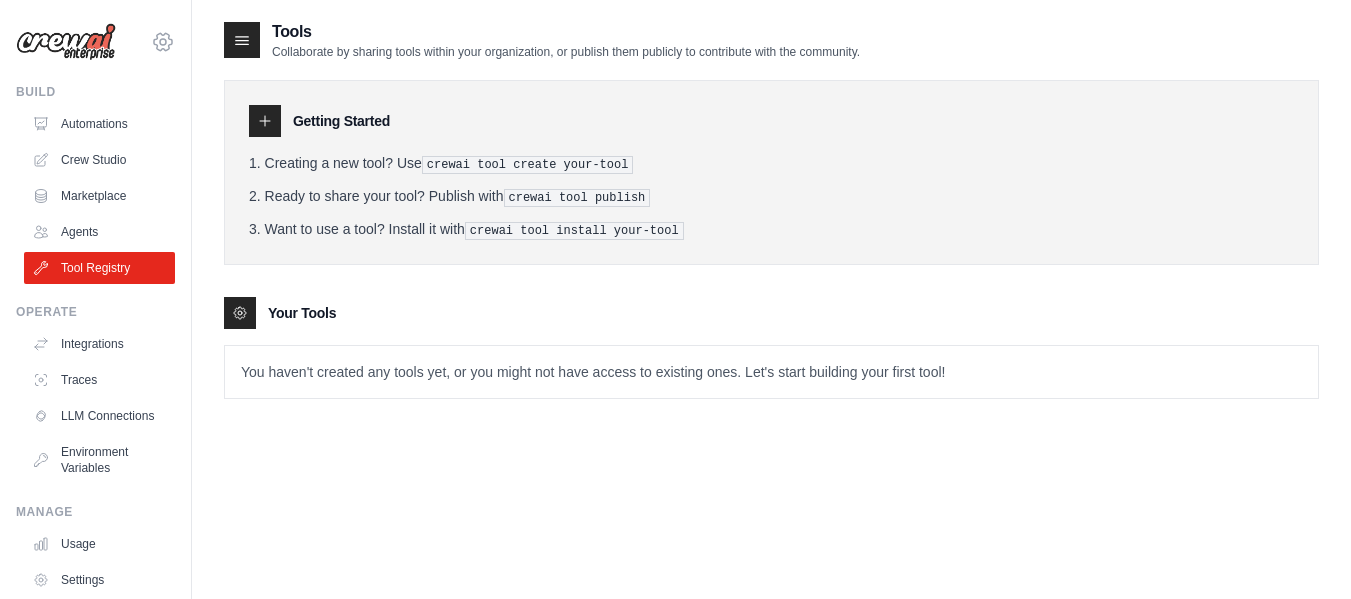 click 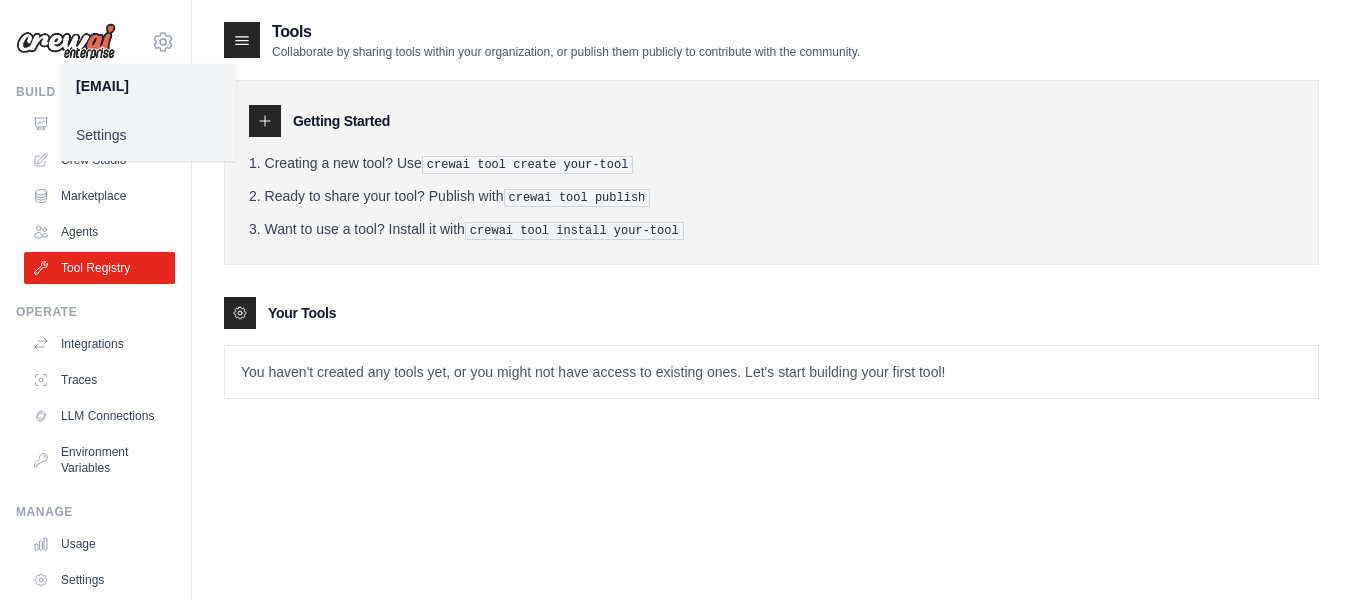 click on "Settings" at bounding box center [148, 135] 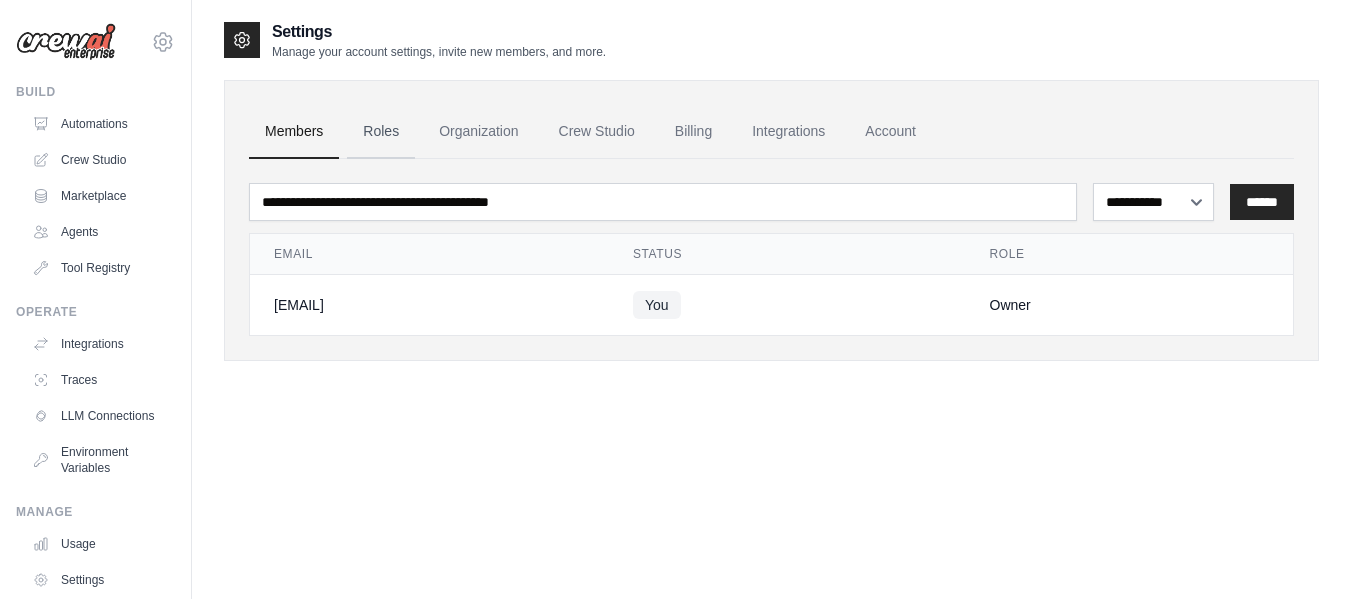 click on "Roles" at bounding box center [381, 132] 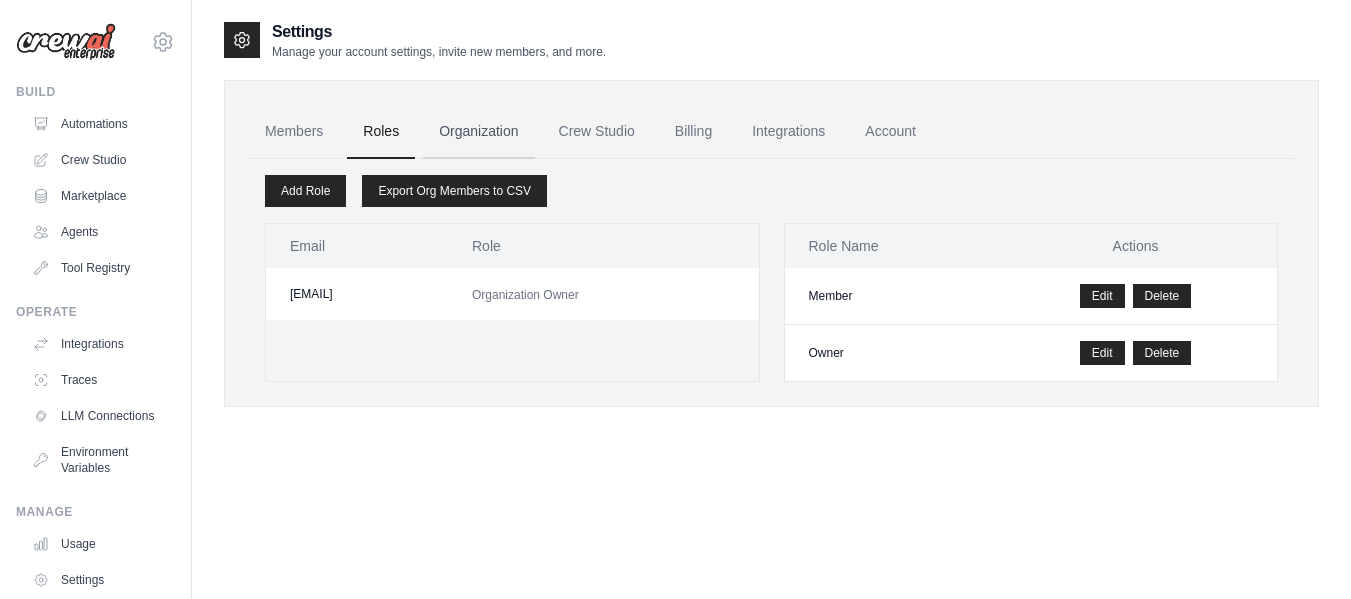 click on "Organization" at bounding box center (478, 132) 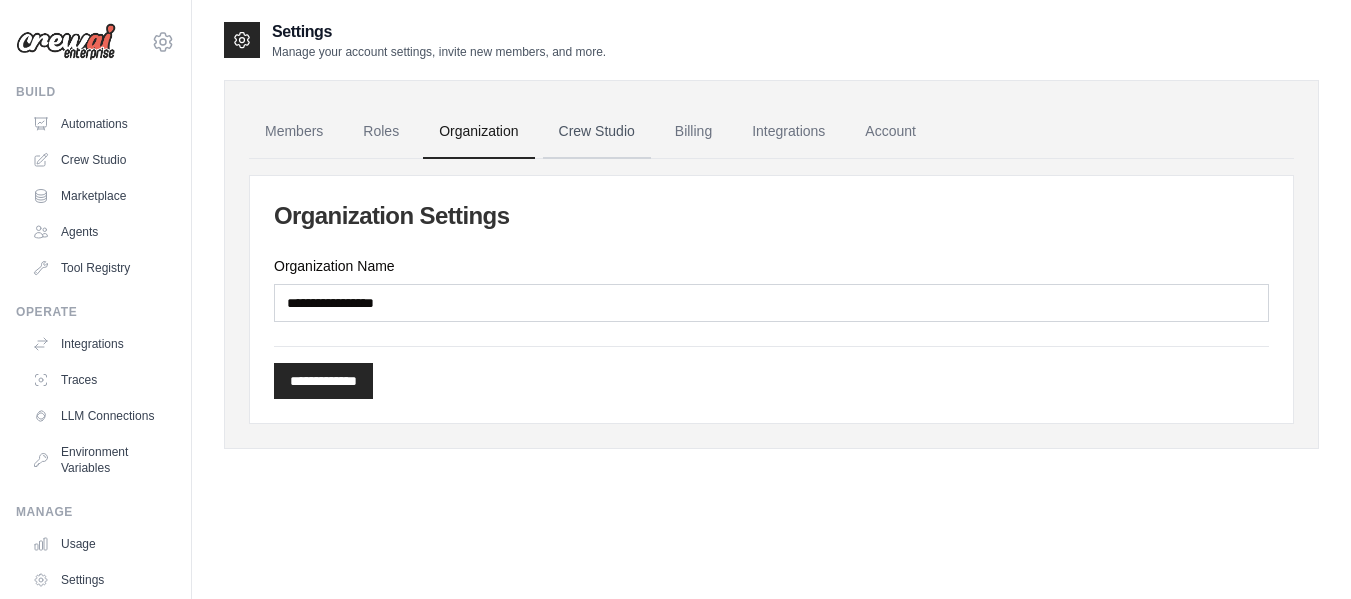 click on "Crew Studio" at bounding box center [597, 132] 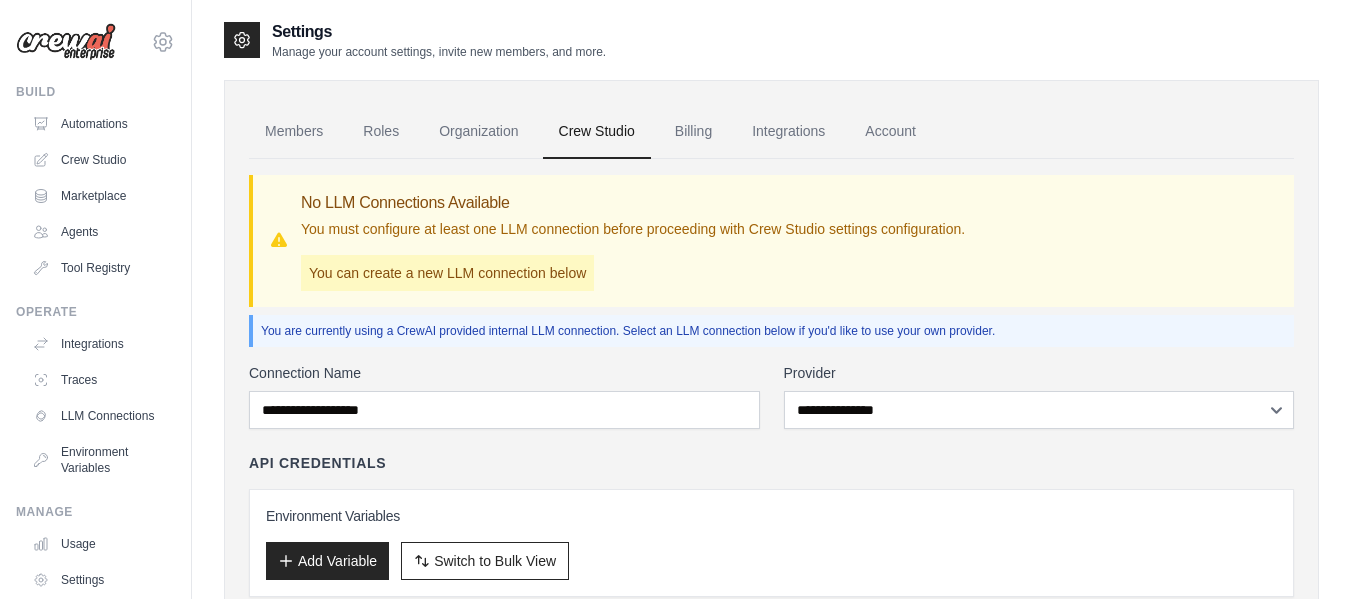 scroll, scrollTop: 0, scrollLeft: 0, axis: both 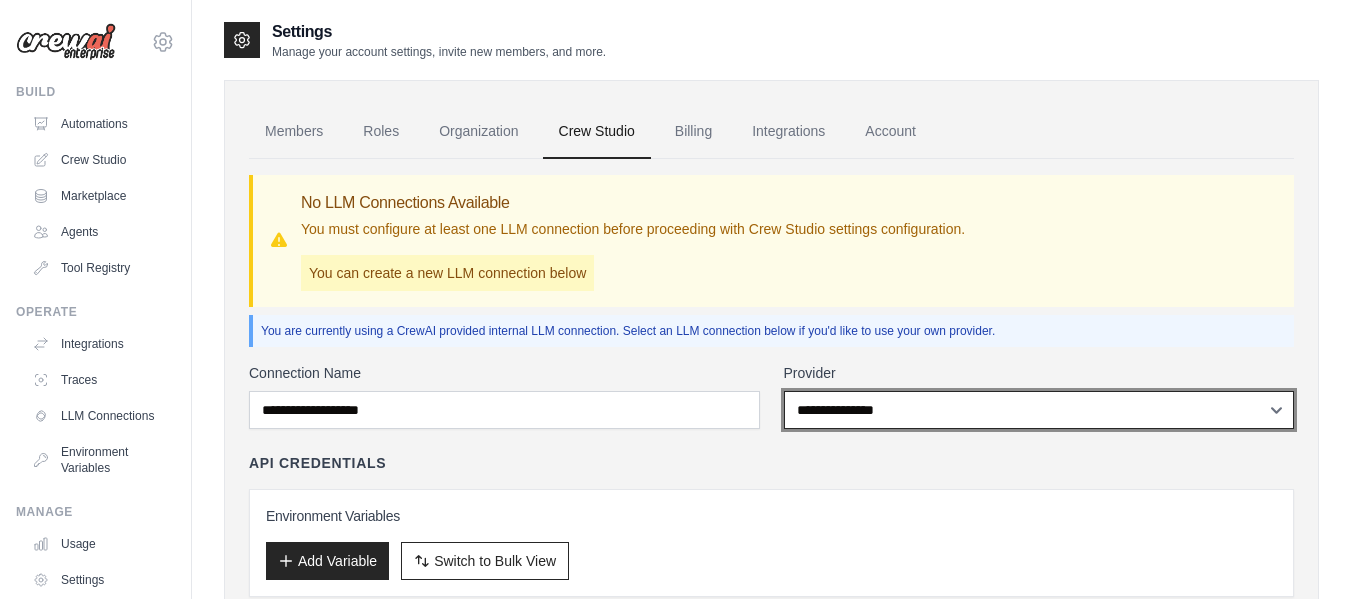 click on "**********" at bounding box center (1039, 410) 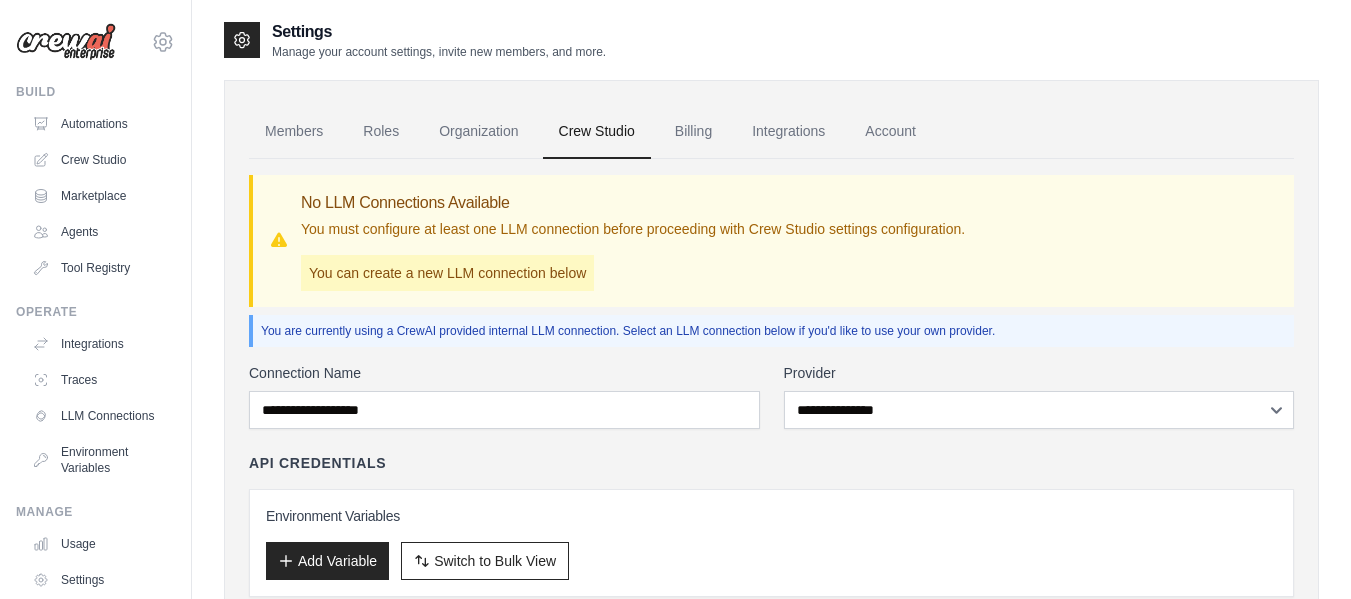 click on "**********" at bounding box center (771, 418) 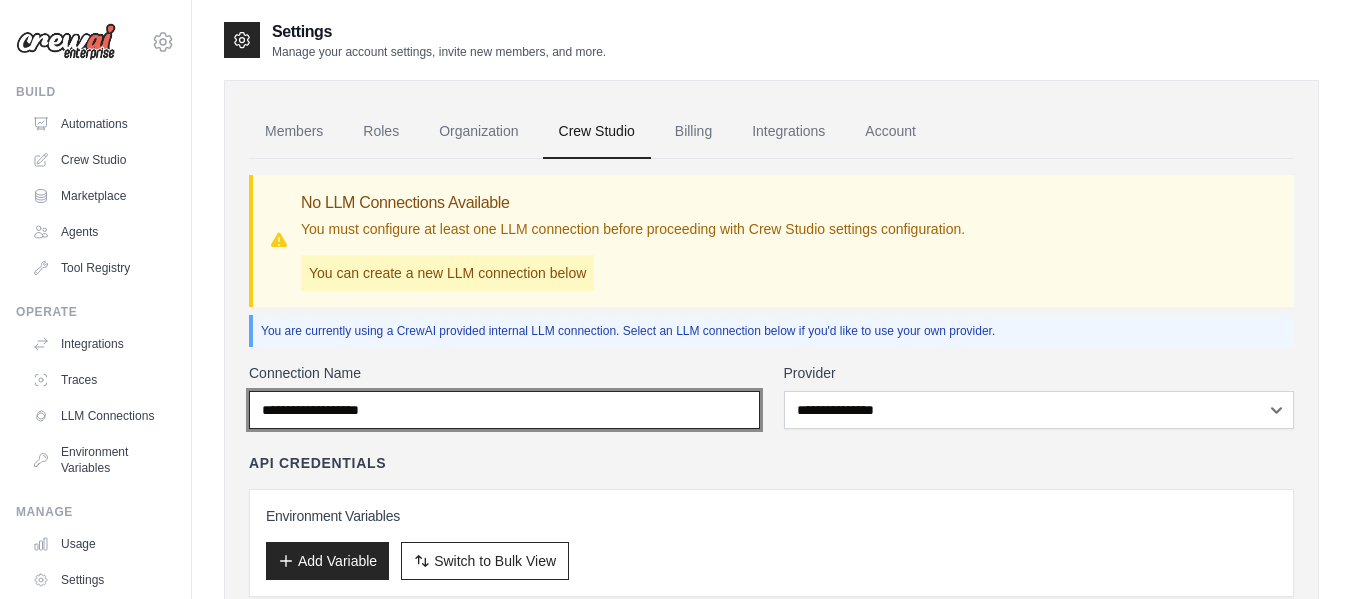 click on "Connection Name" at bounding box center [504, 410] 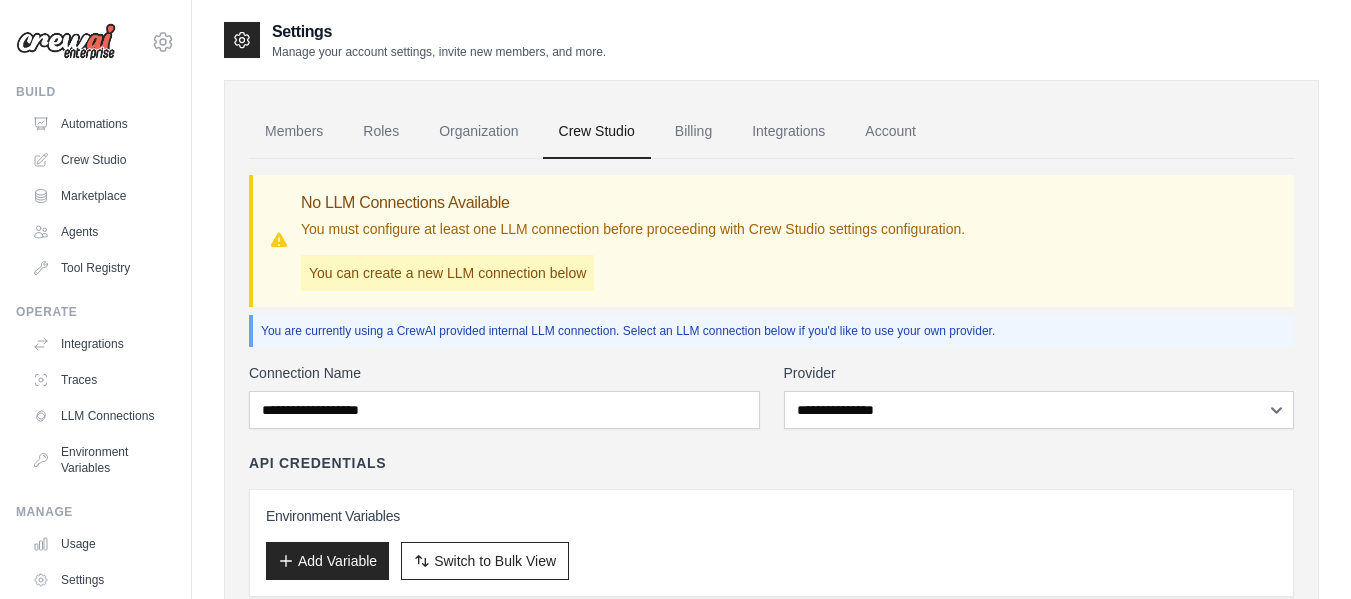 click on "**********" at bounding box center [771, 418] 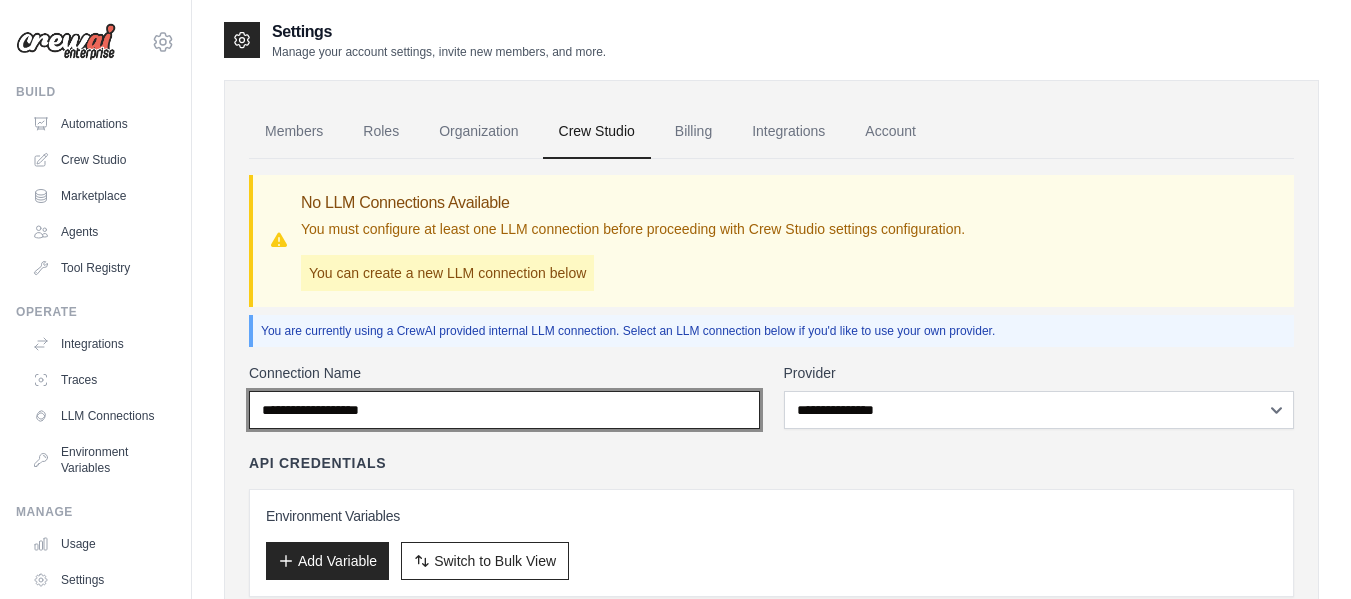 click on "Connection Name" at bounding box center [504, 410] 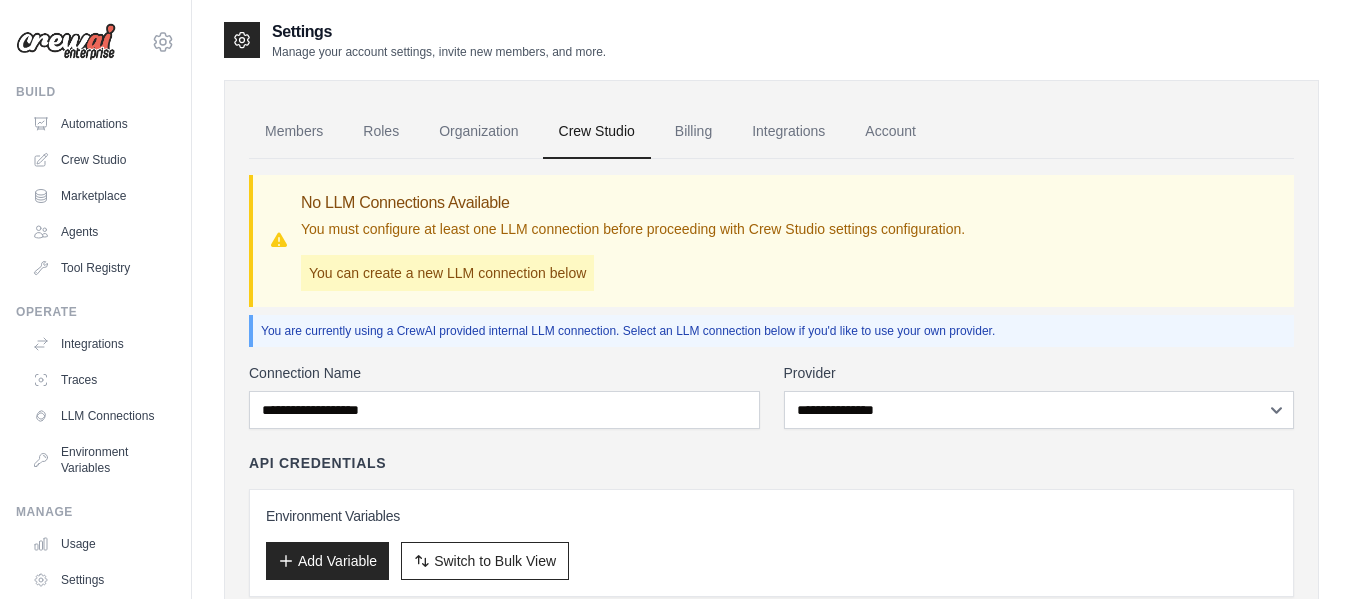 click on "API Credentials" at bounding box center (771, 463) 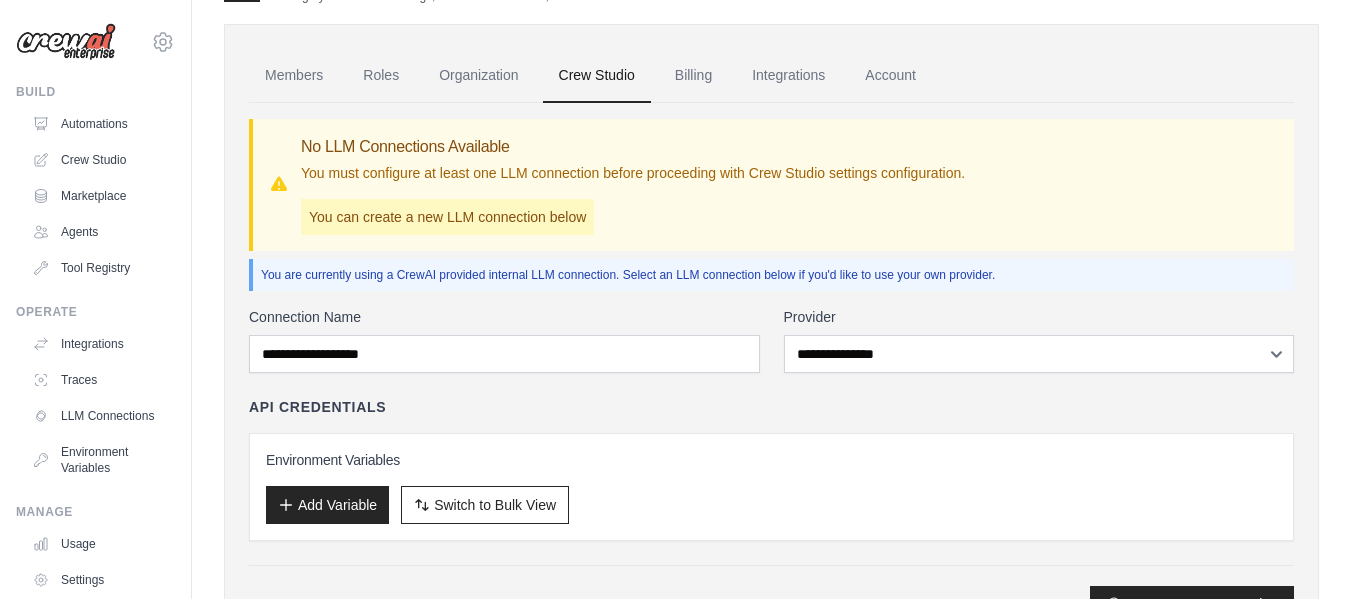 scroll, scrollTop: 0, scrollLeft: 0, axis: both 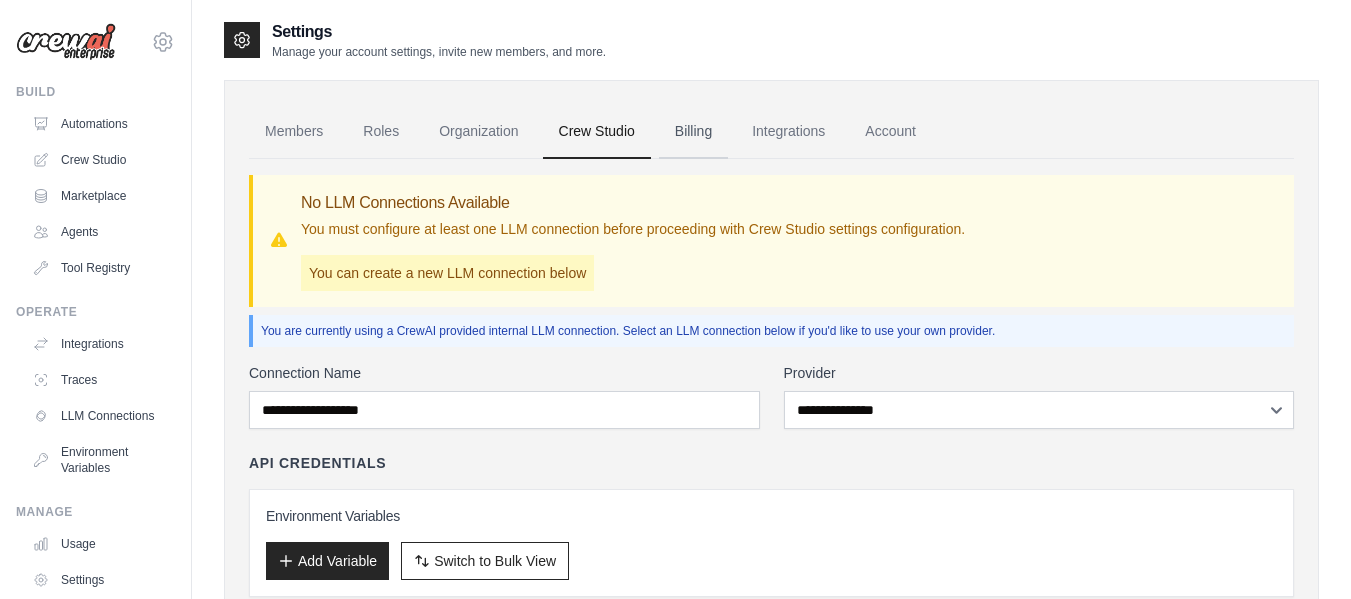 click on "Billing" at bounding box center (693, 132) 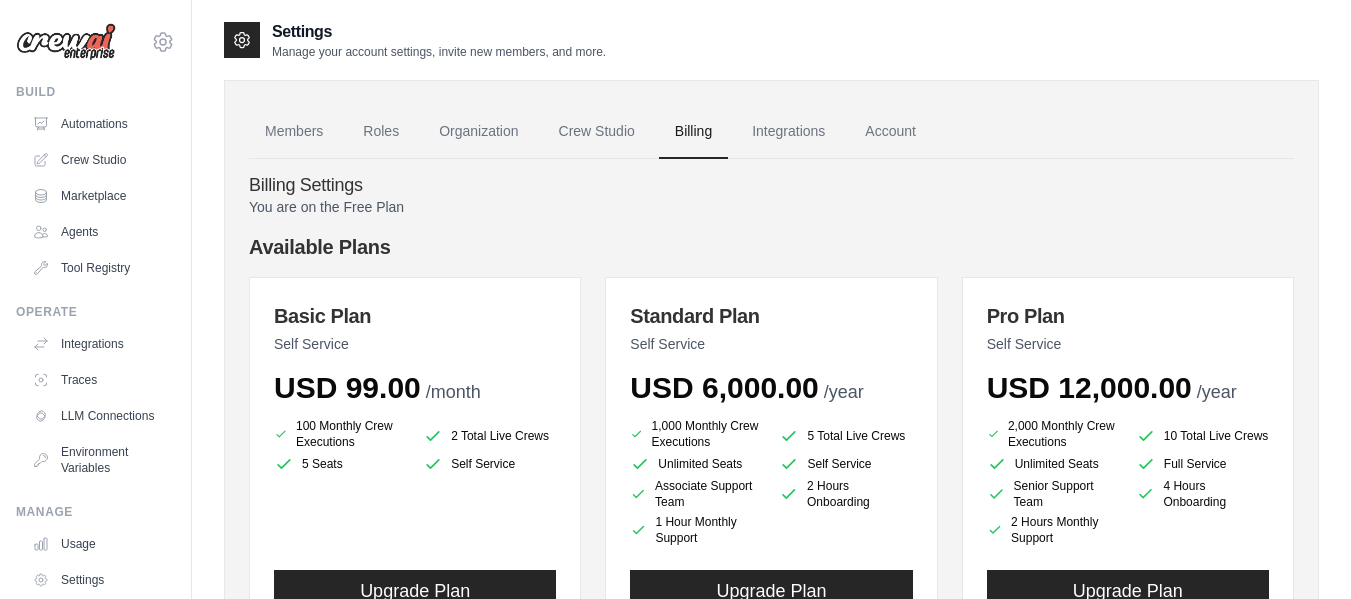 scroll, scrollTop: 0, scrollLeft: 0, axis: both 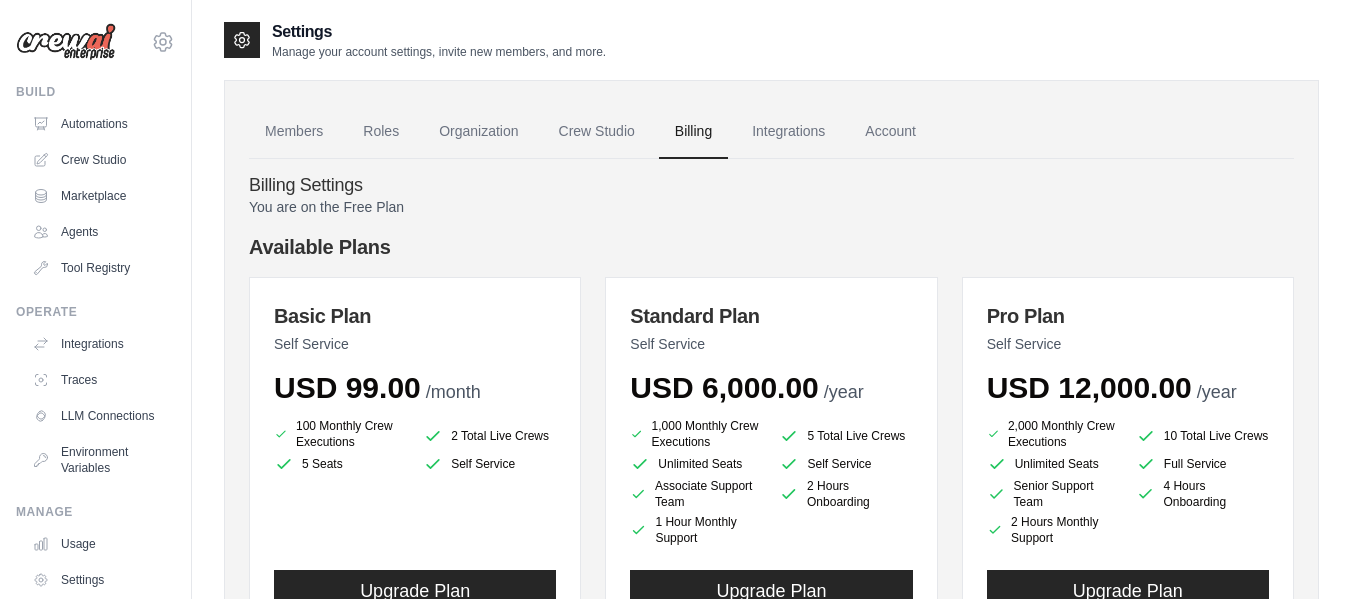 click on "Integrations" at bounding box center (788, 132) 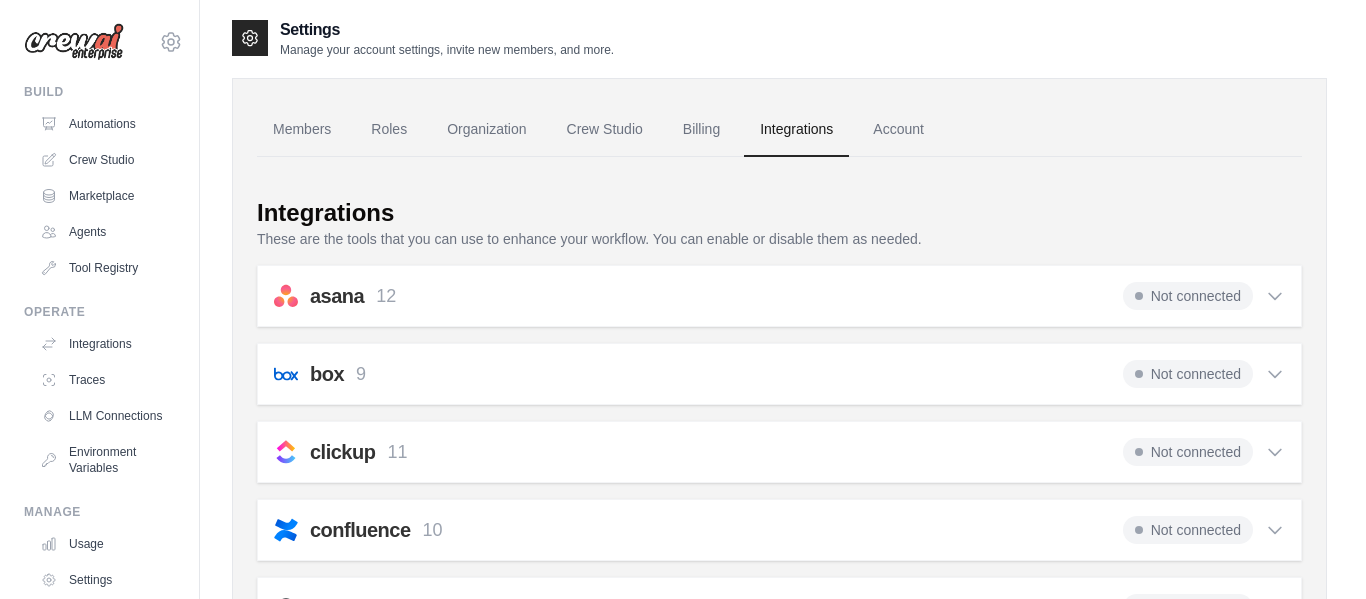 scroll, scrollTop: 0, scrollLeft: 0, axis: both 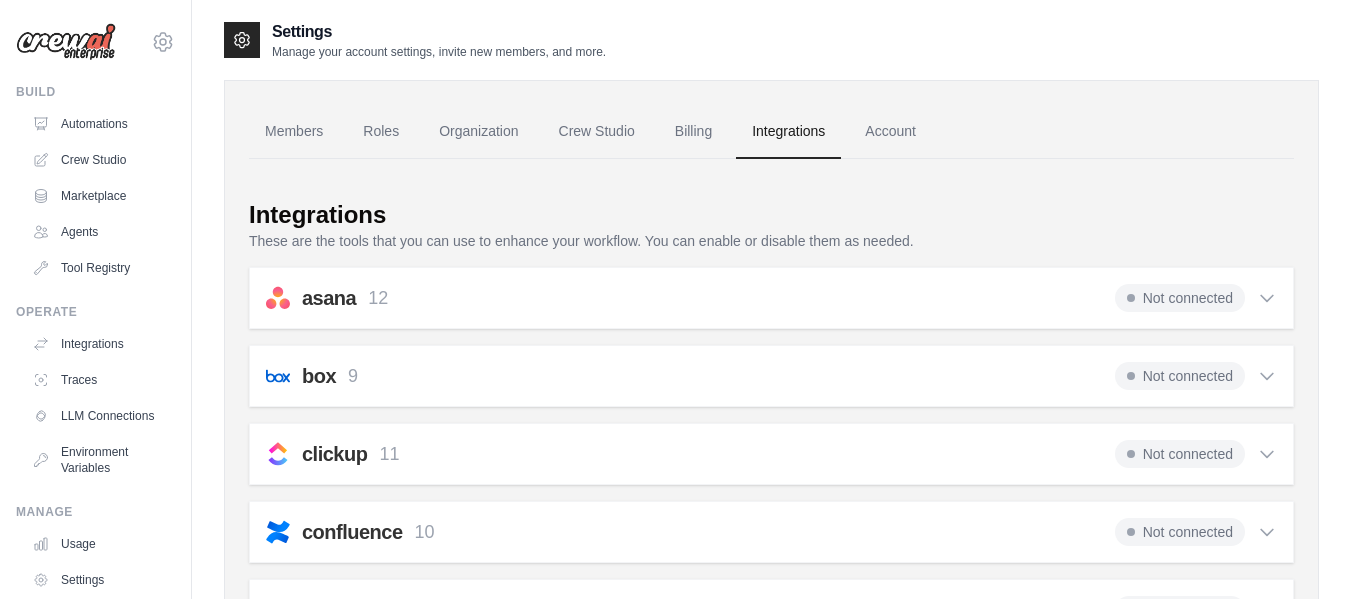 click at bounding box center [66, 42] 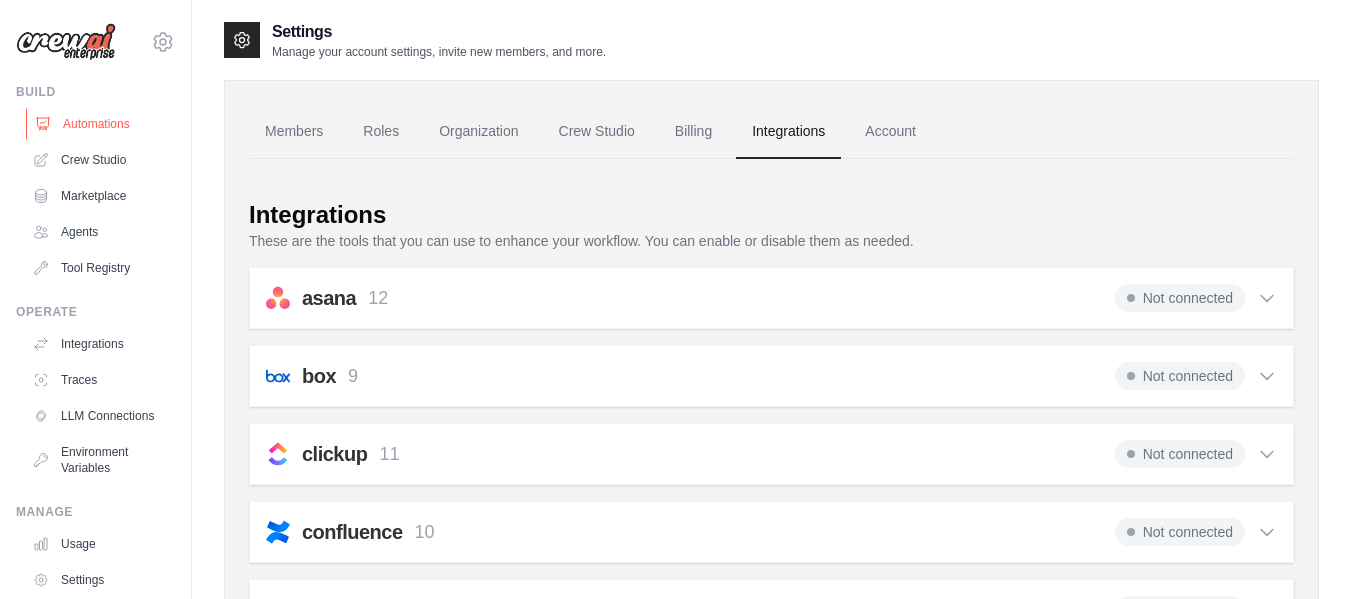 click on "Automations" at bounding box center [101, 124] 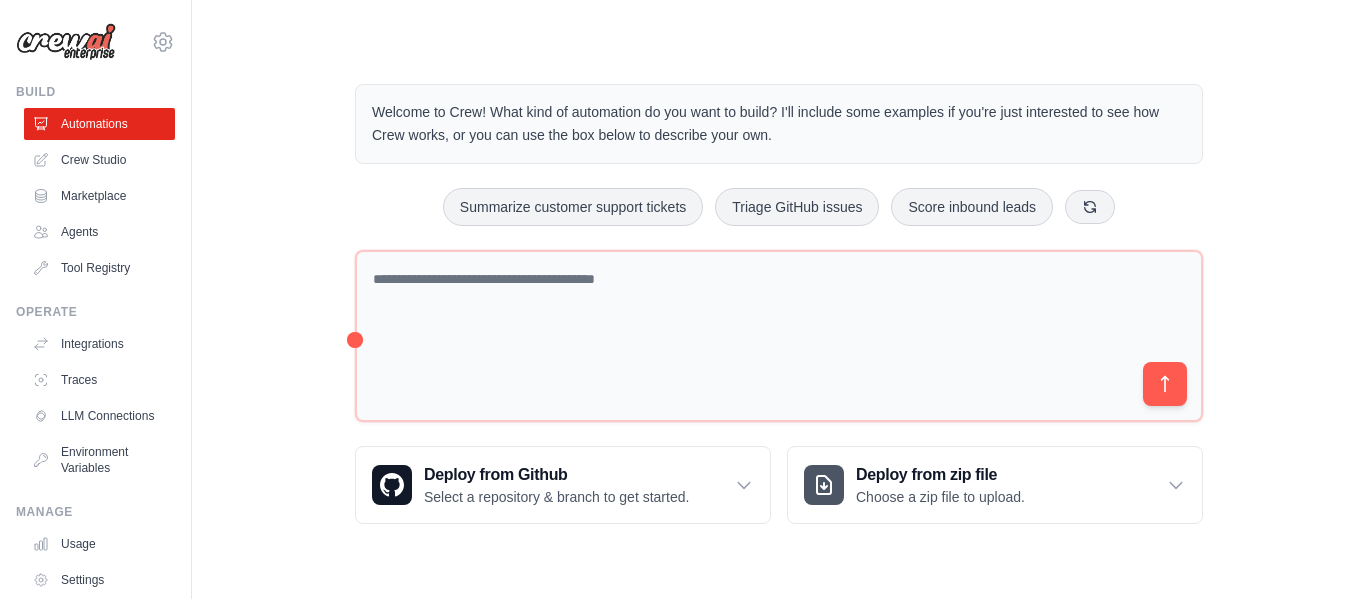 scroll, scrollTop: 0, scrollLeft: 0, axis: both 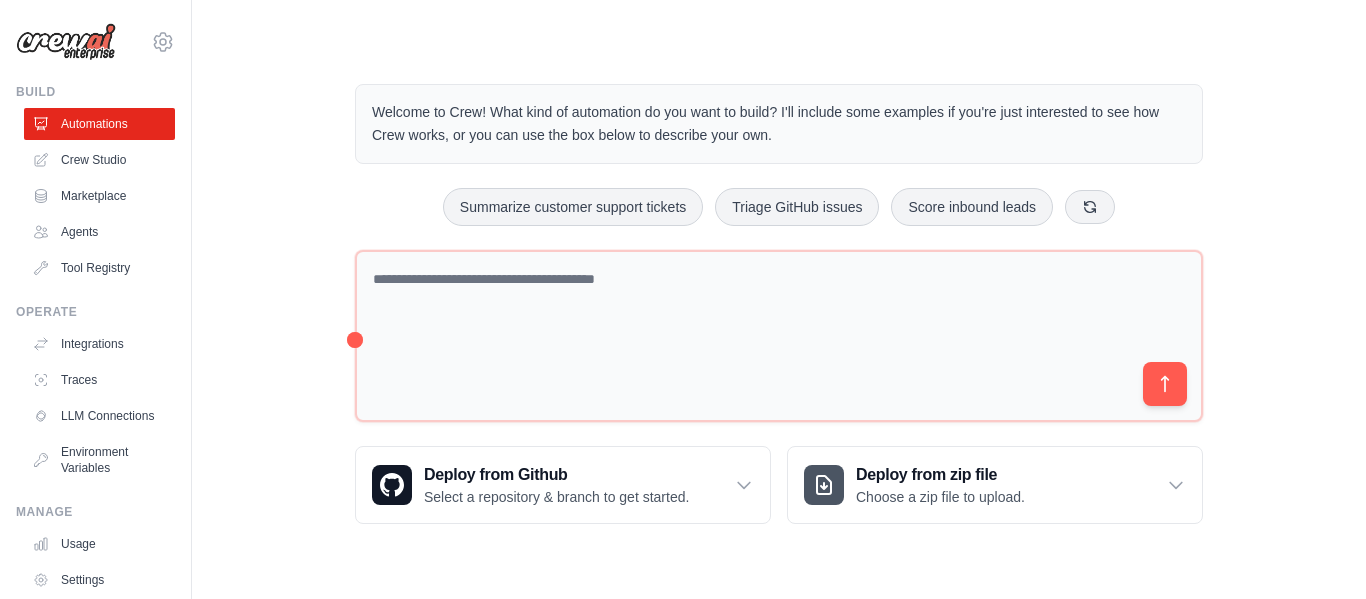 drag, startPoint x: 459, startPoint y: 1, endPoint x: 384, endPoint y: 43, distance: 85.95929 